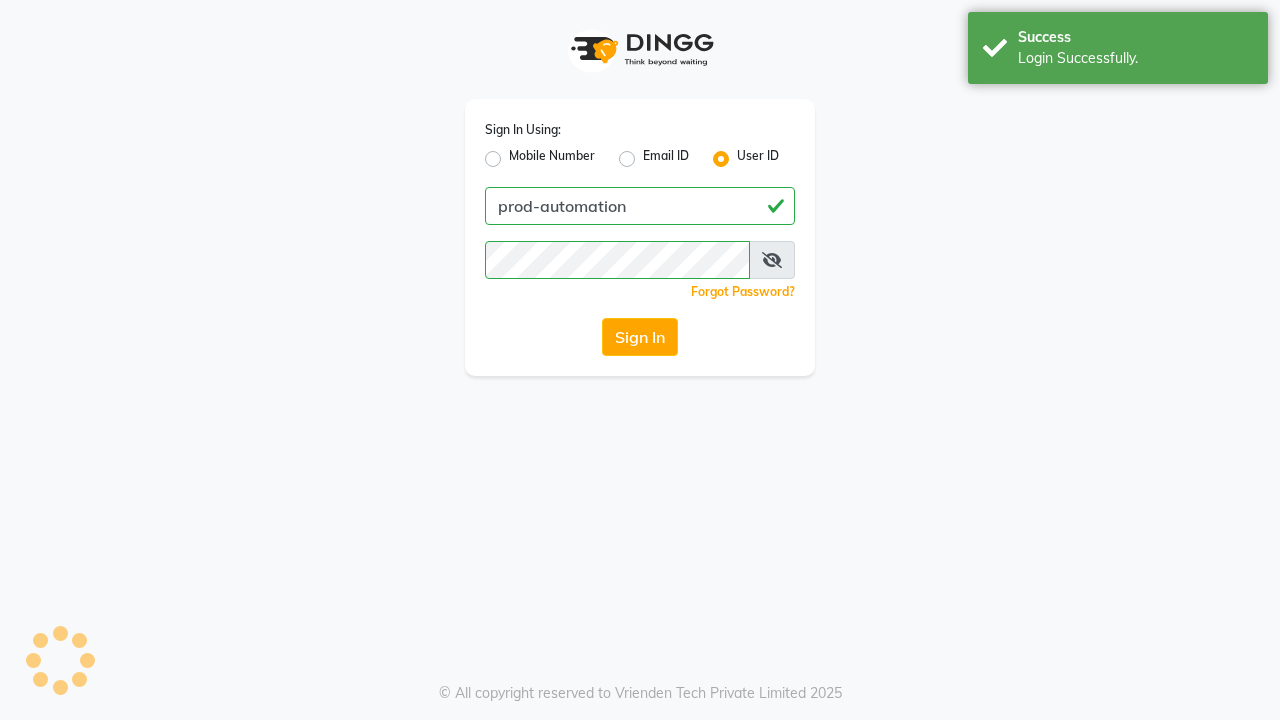 scroll, scrollTop: 0, scrollLeft: 0, axis: both 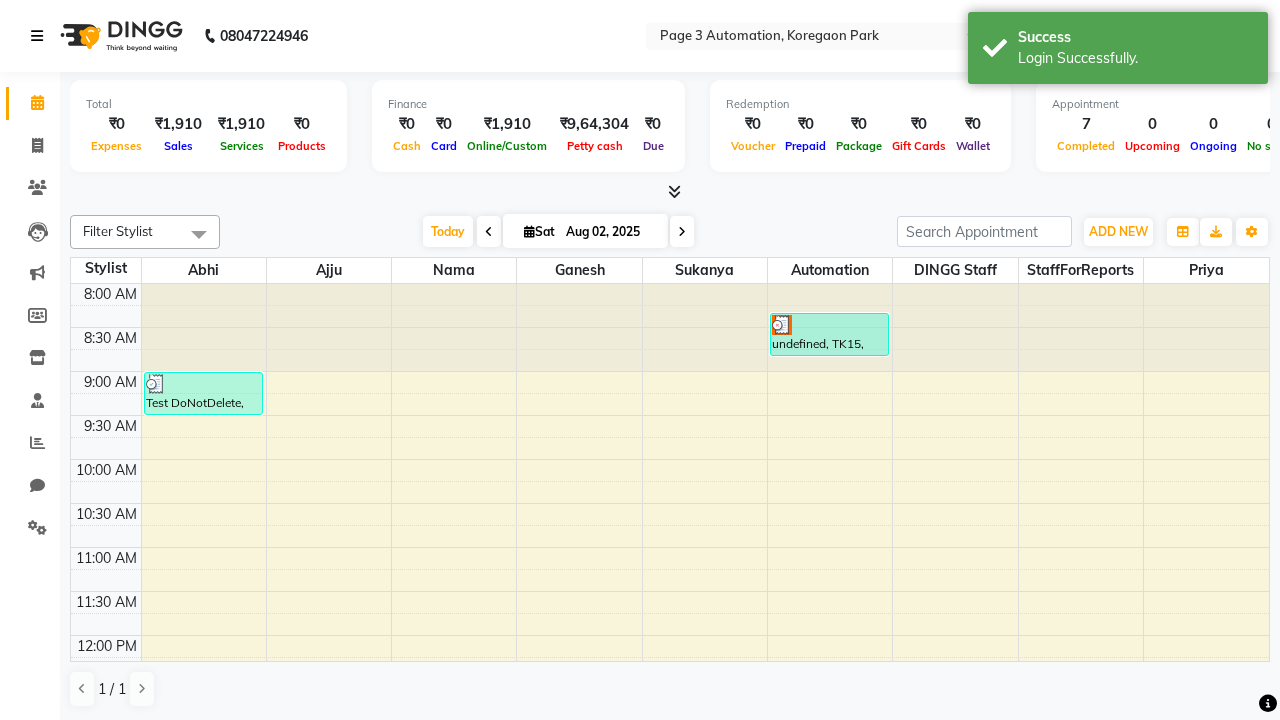 click at bounding box center (37, 36) 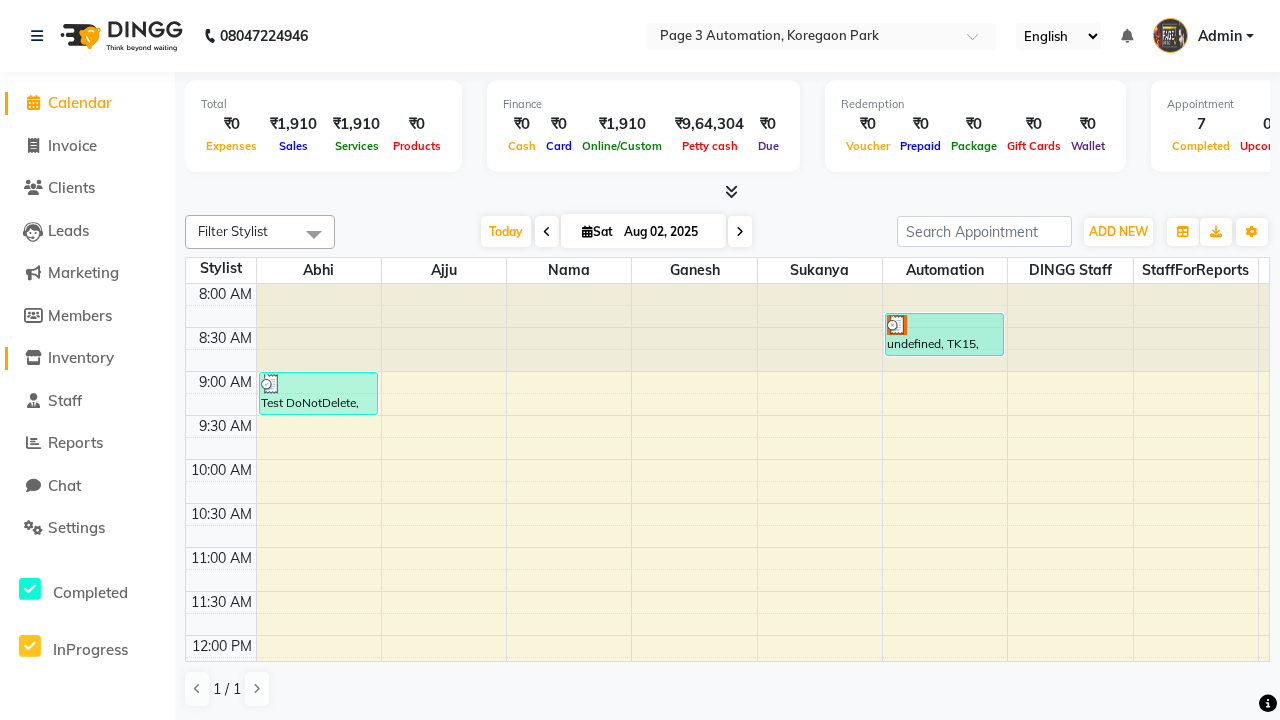 click on "Inventory" 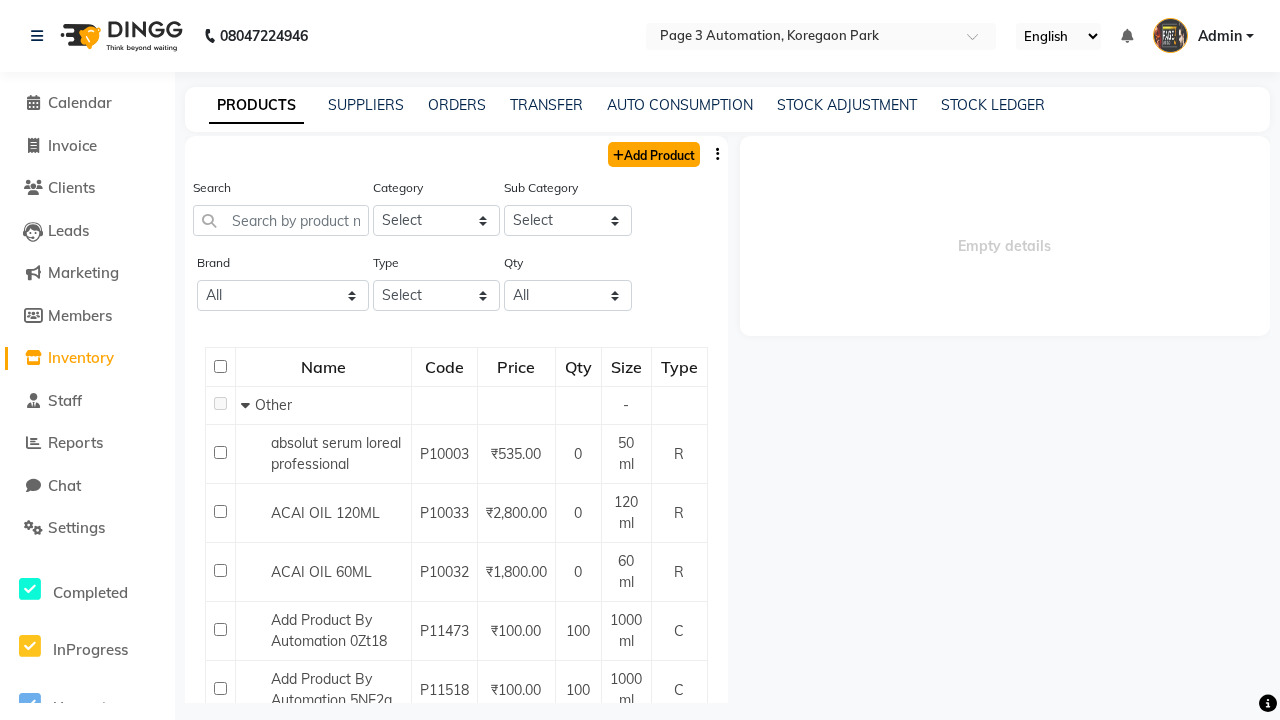 click on "Add Product" 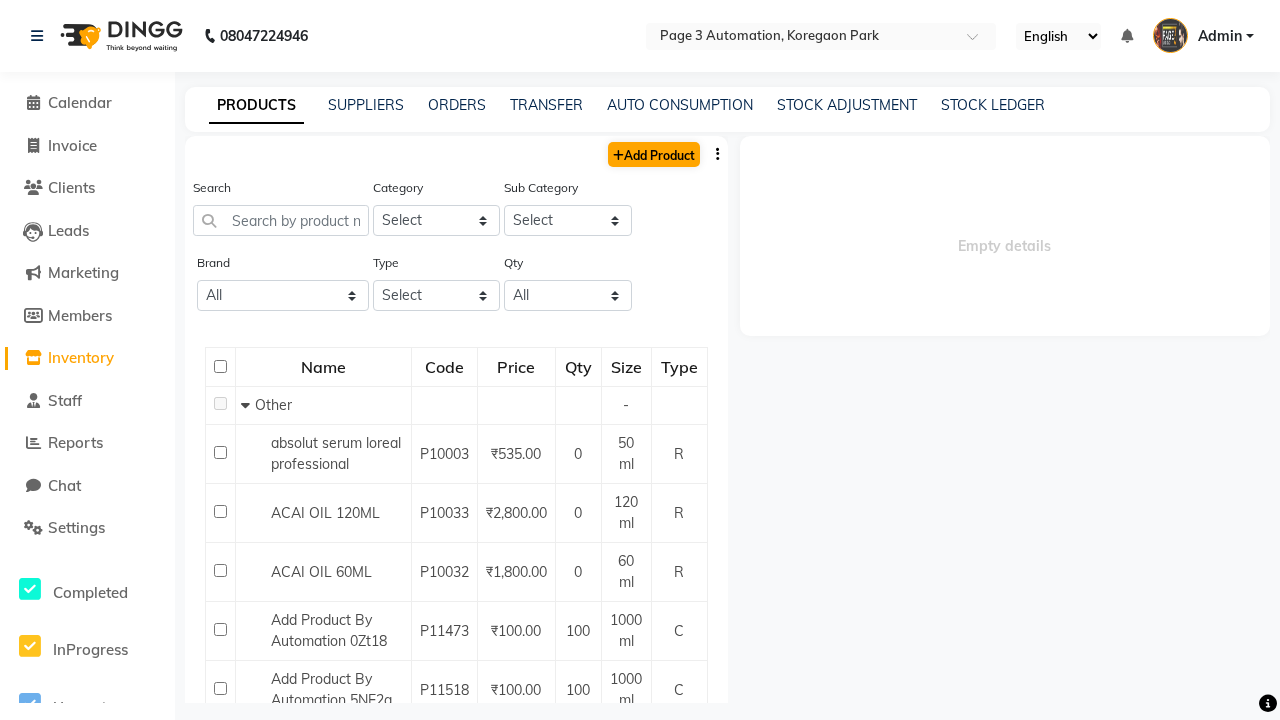 select on "true" 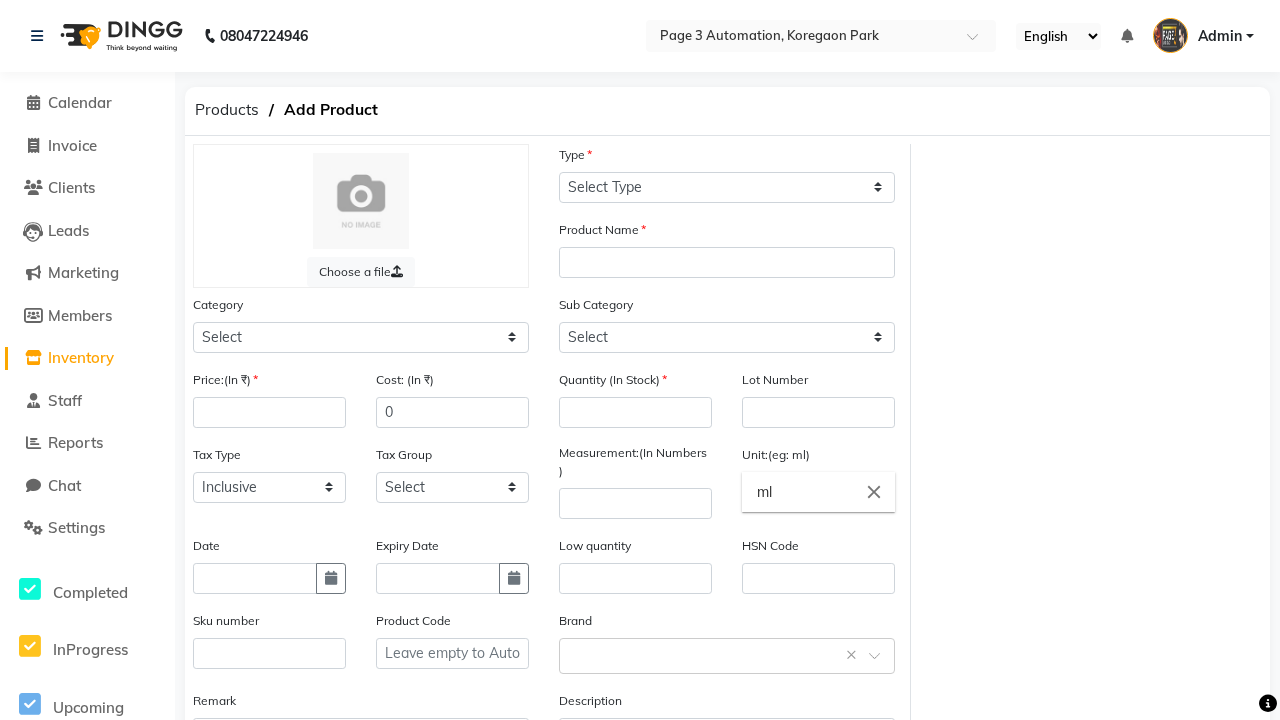 select on "C" 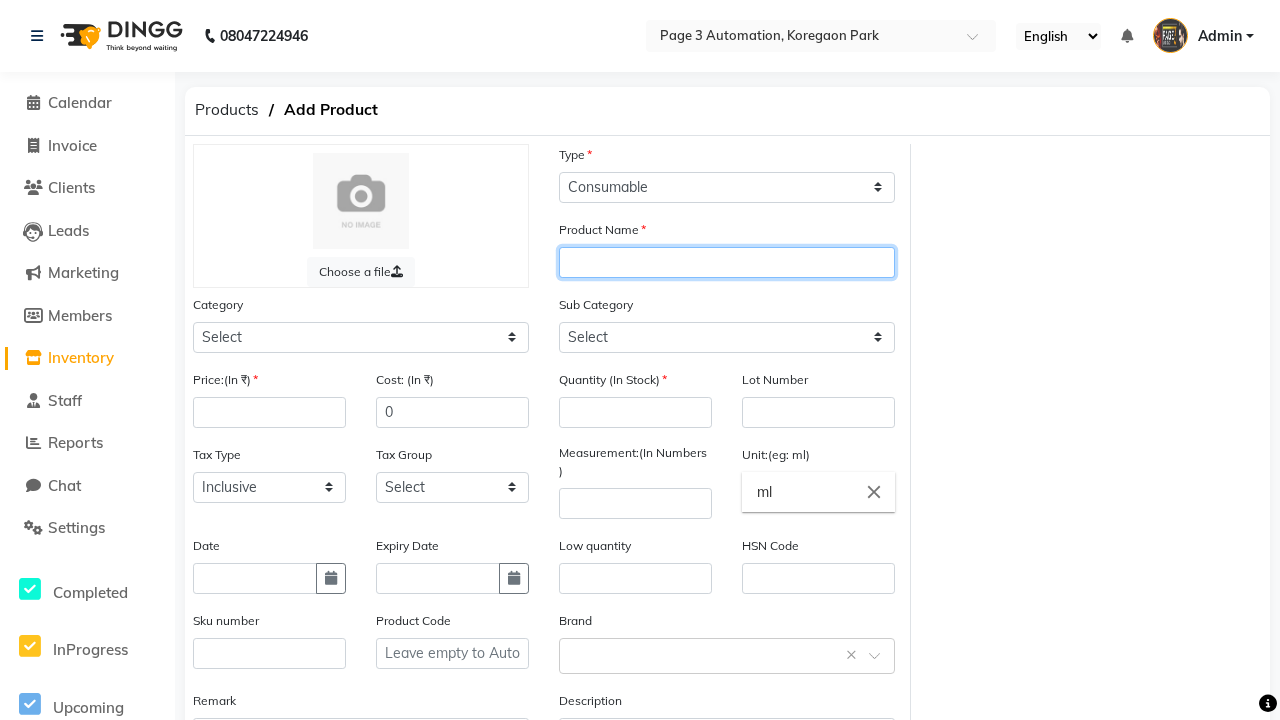 type on "Automation Product dEjYD" 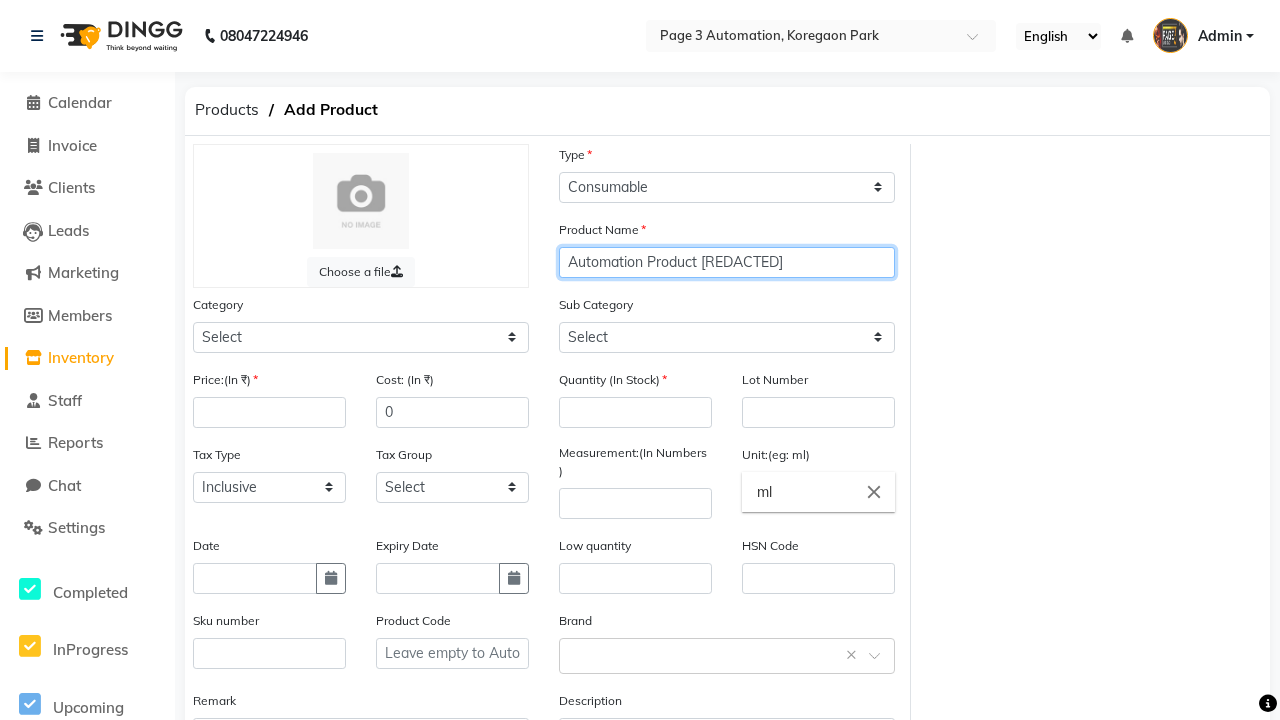 select on "1000" 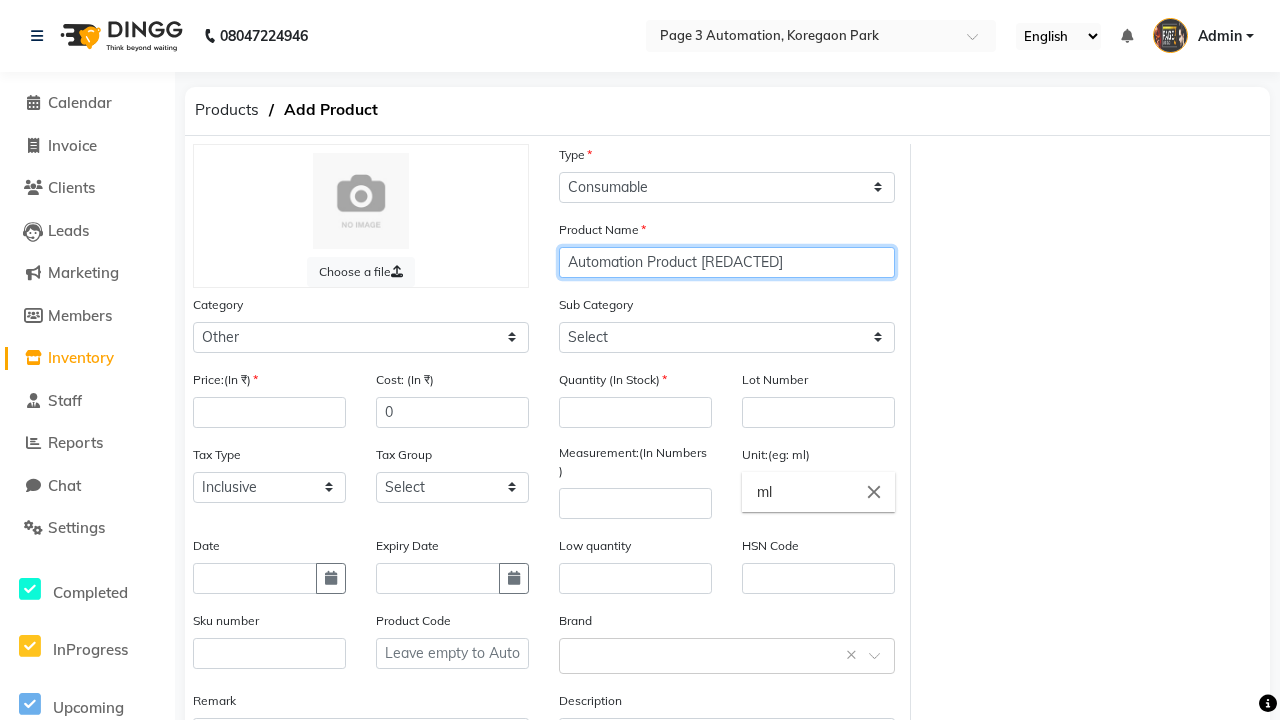type on "Automation Product dEjYD" 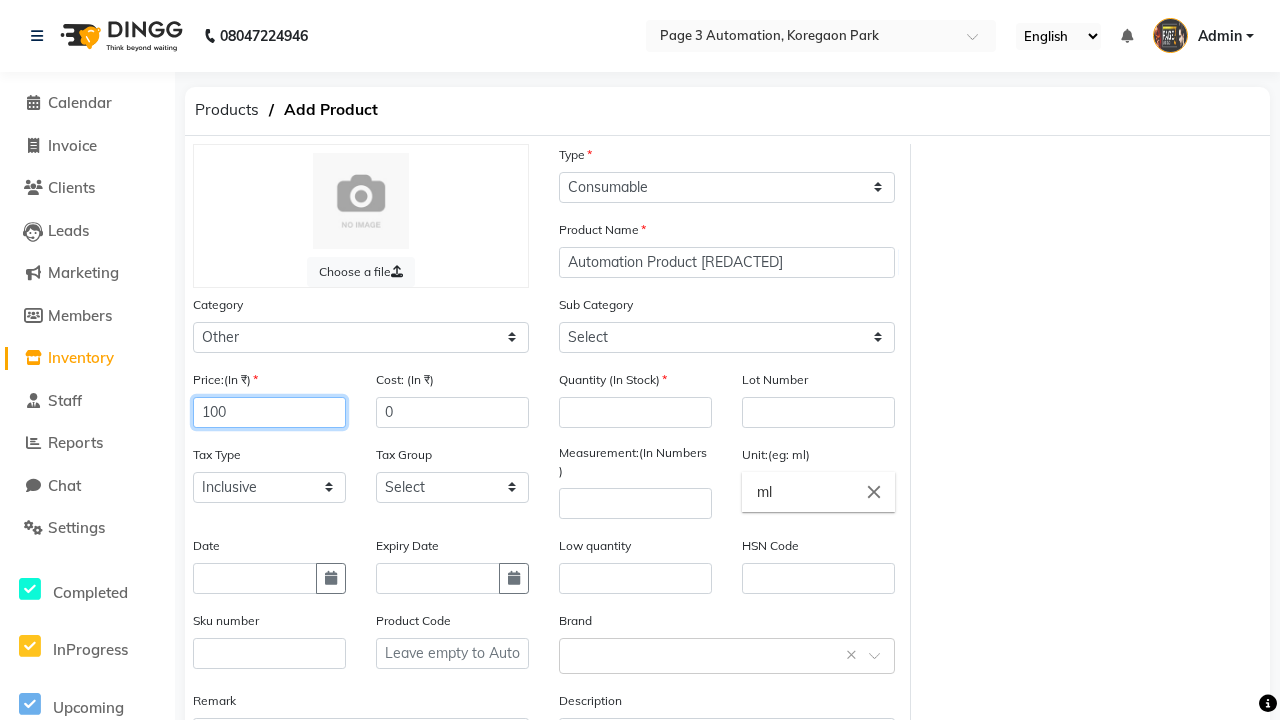 type on "100" 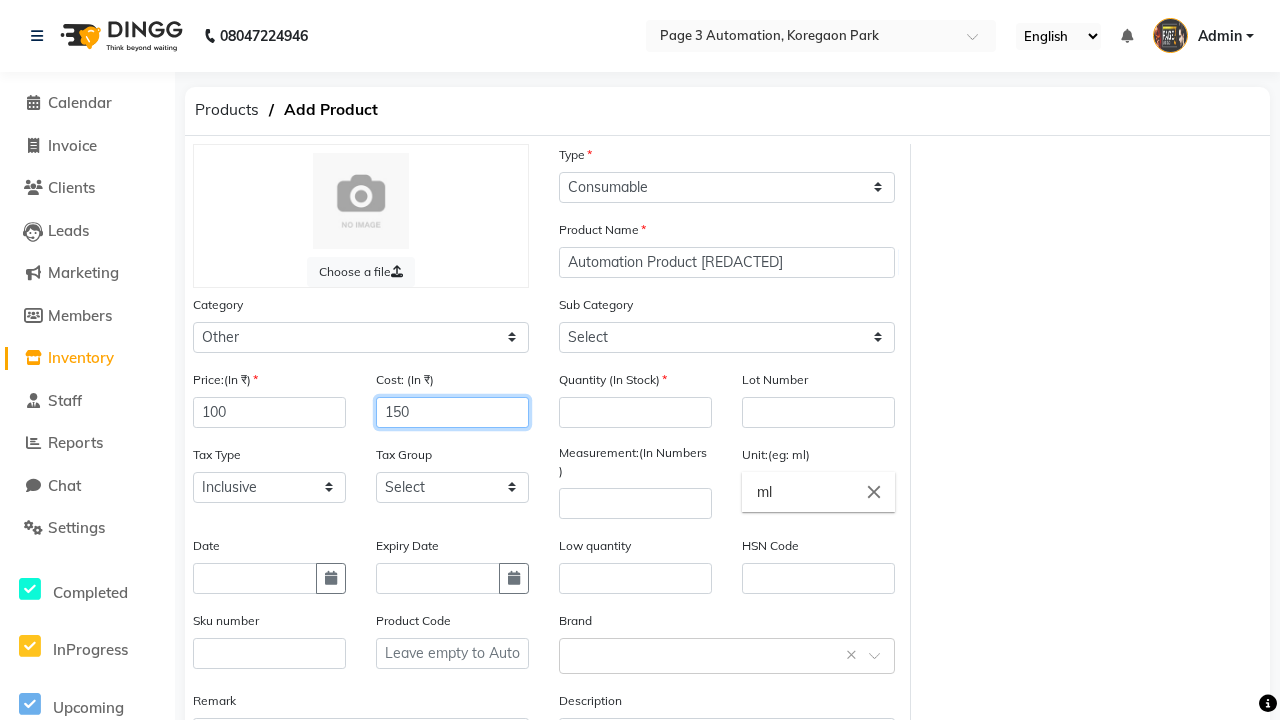 type on "150" 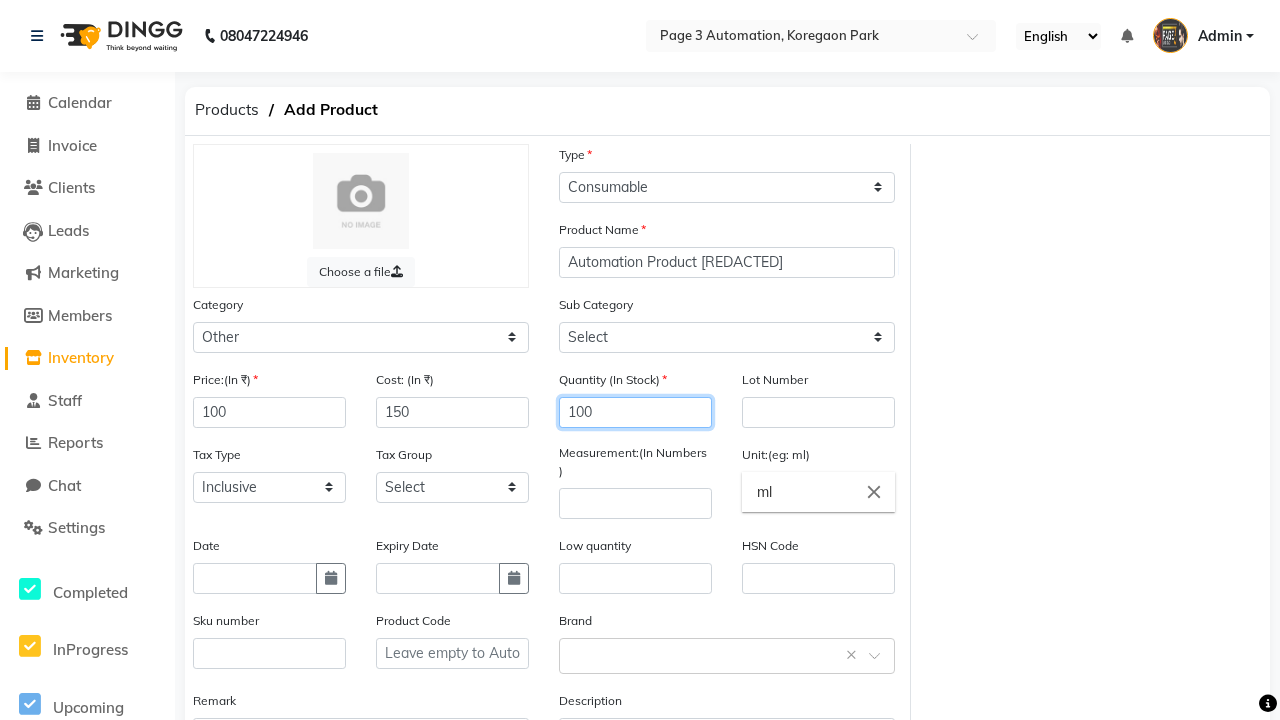 type on "100" 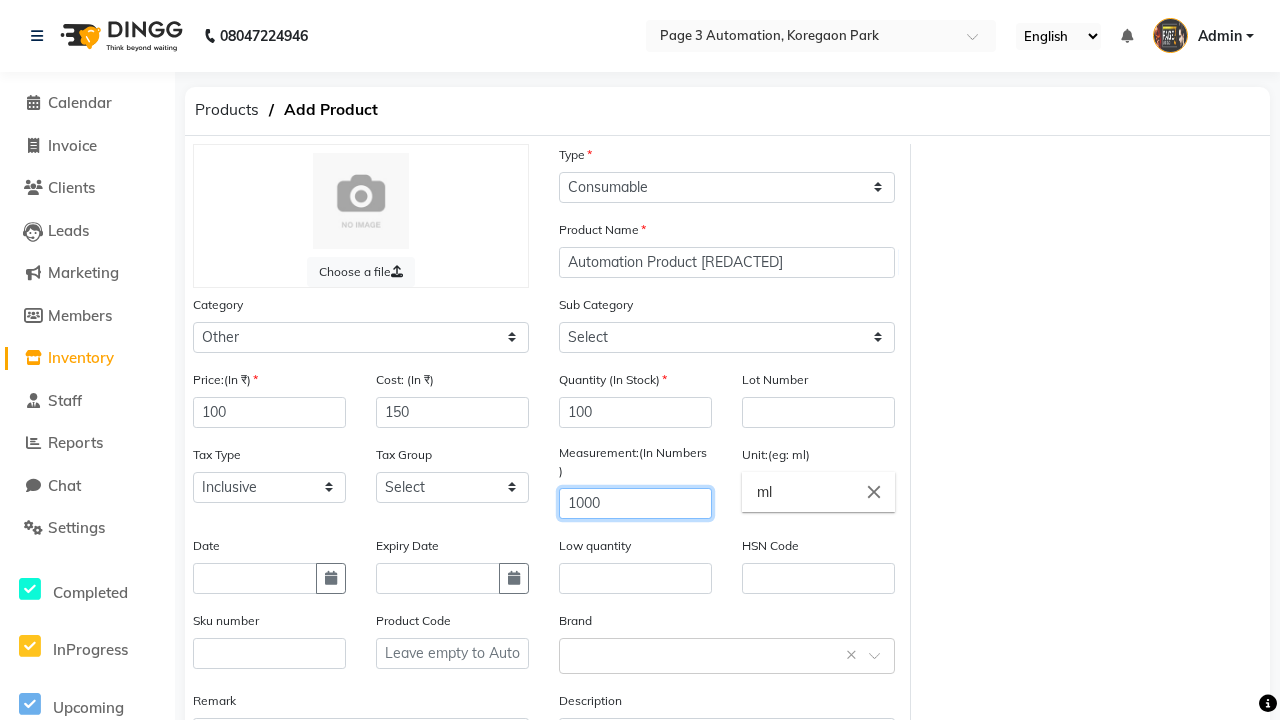 type on "1000" 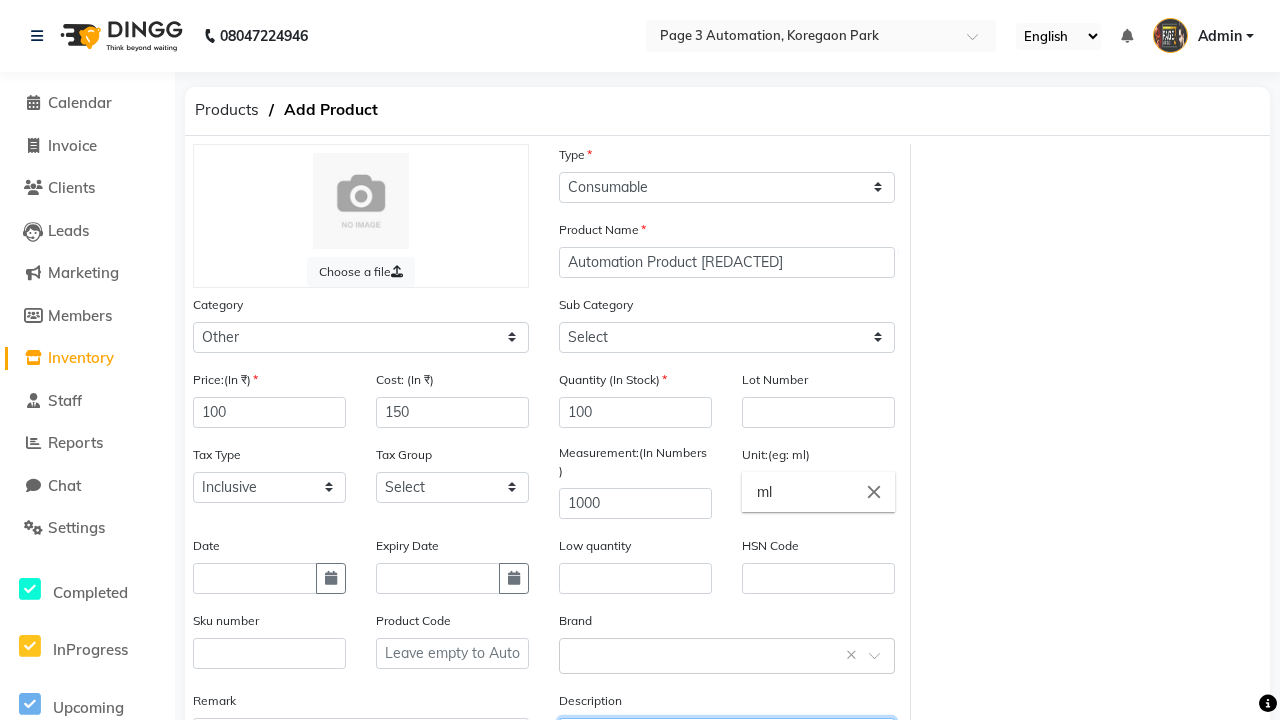 type on "This Product is Created by Automation" 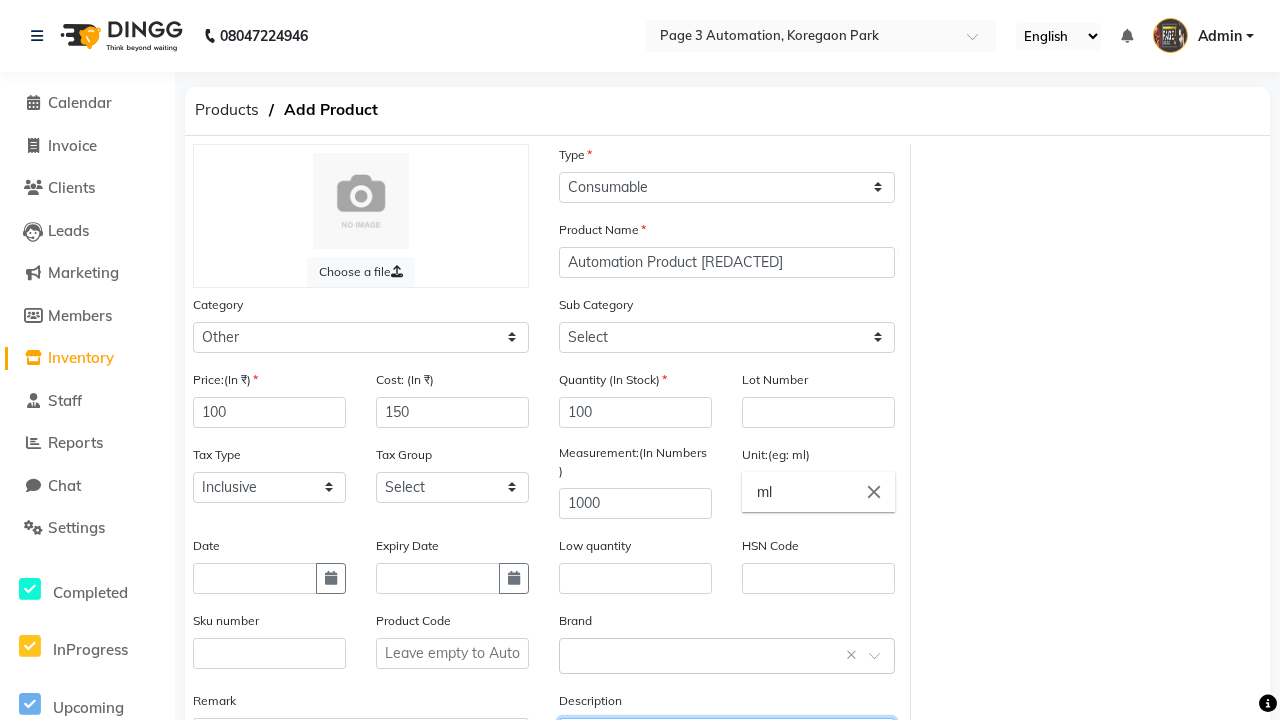select on "1002" 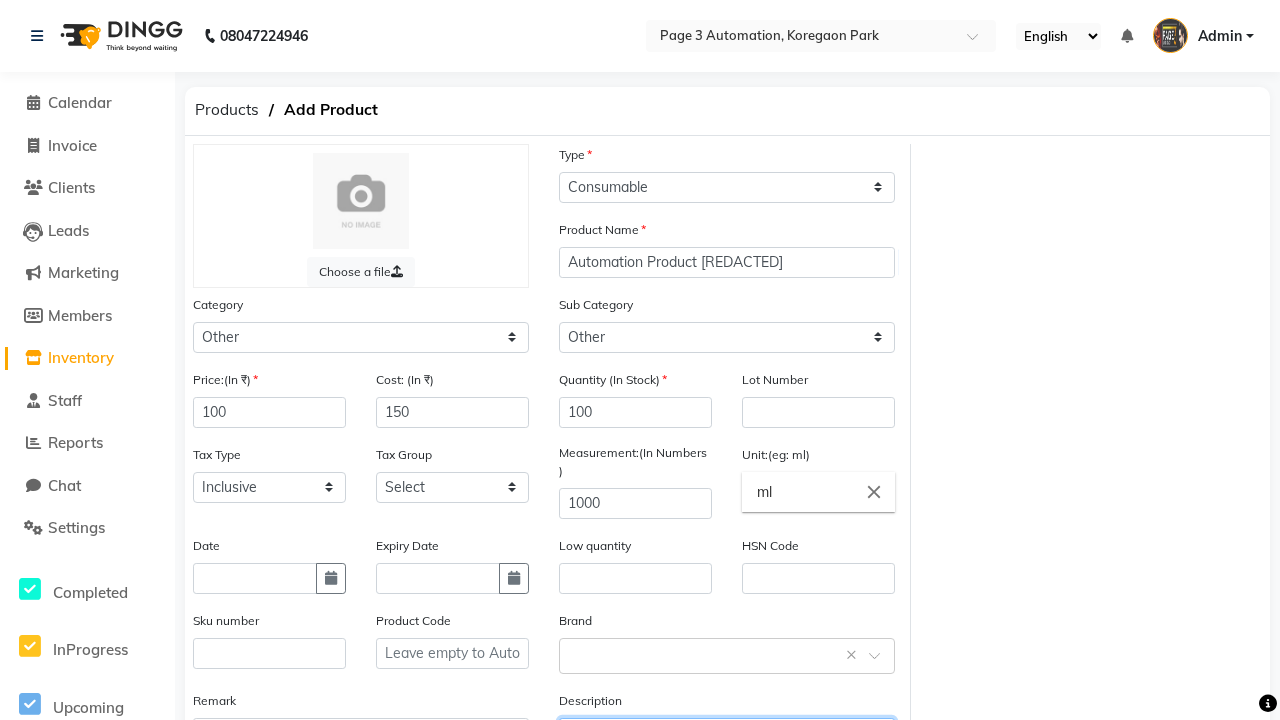 scroll, scrollTop: 22, scrollLeft: 0, axis: vertical 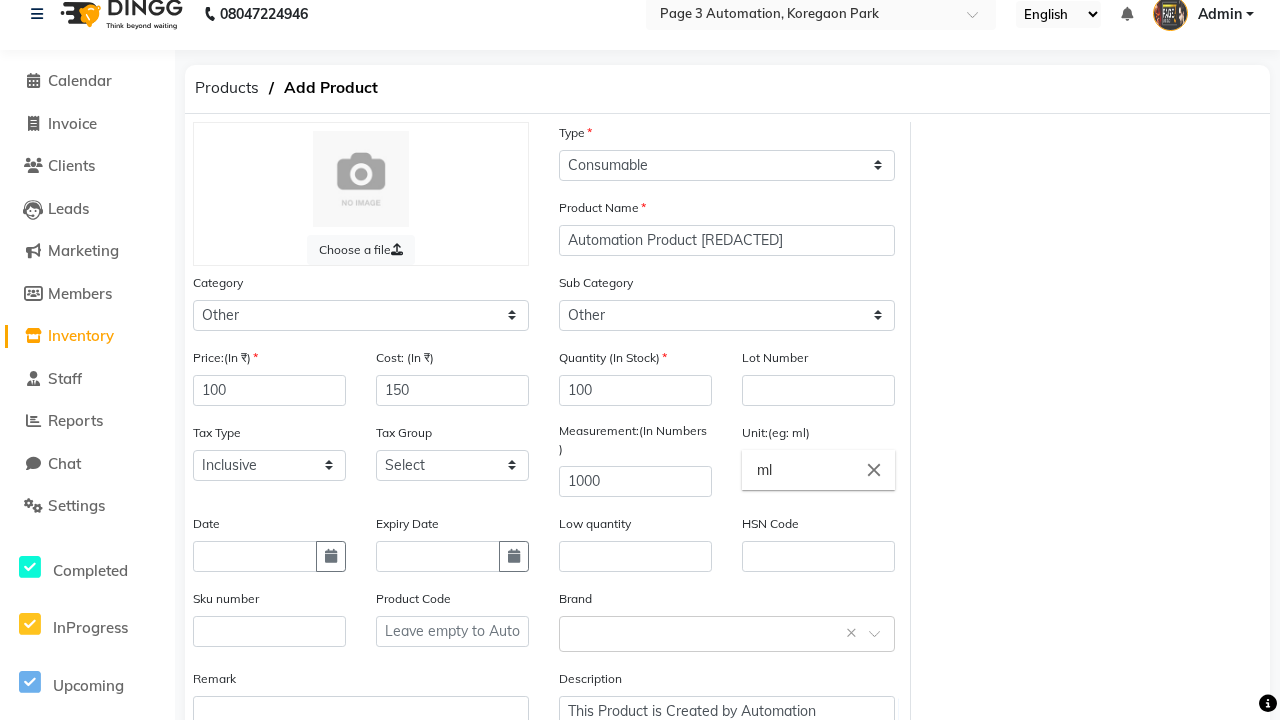 click on "Save" 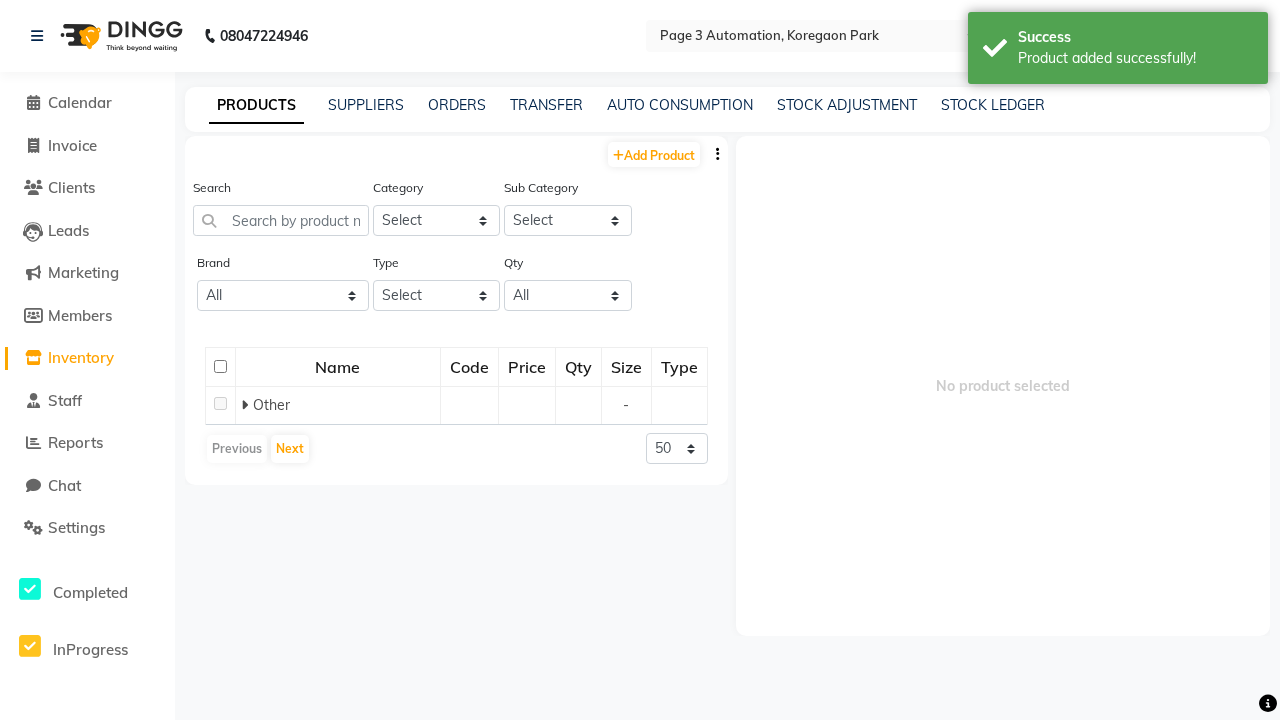 scroll, scrollTop: 0, scrollLeft: 0, axis: both 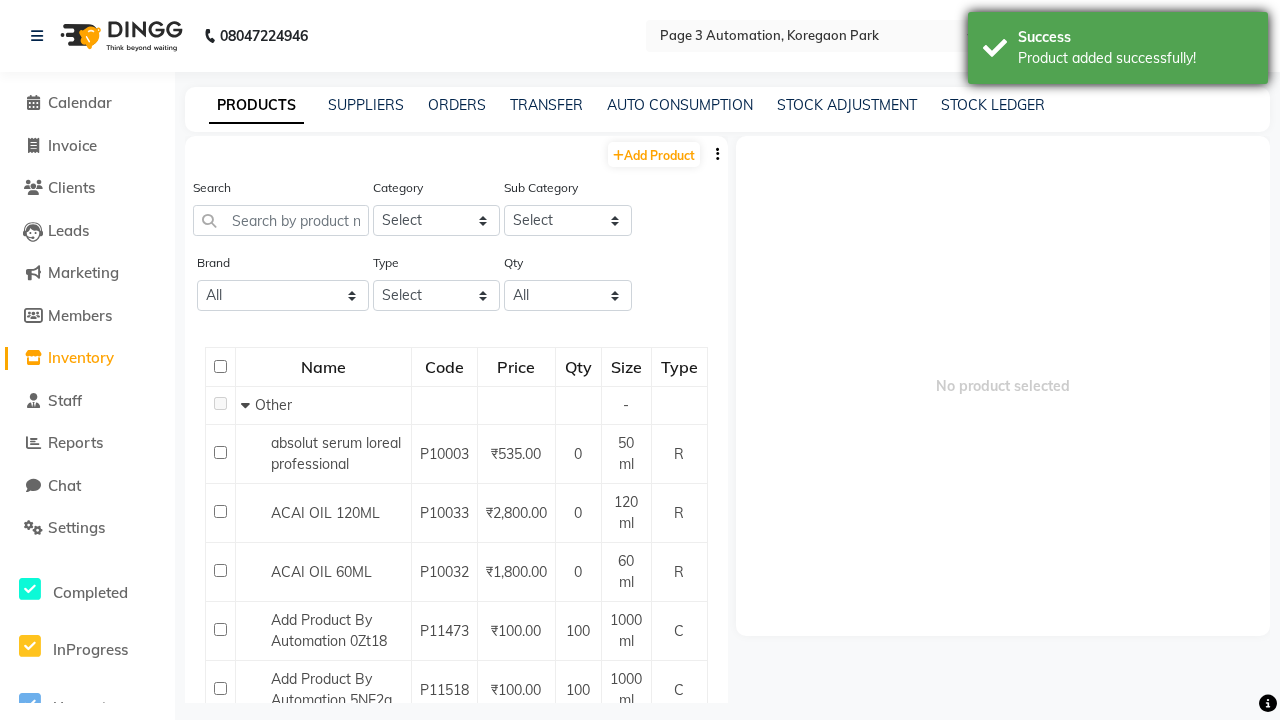 click on "Product added successfully!" at bounding box center [1135, 58] 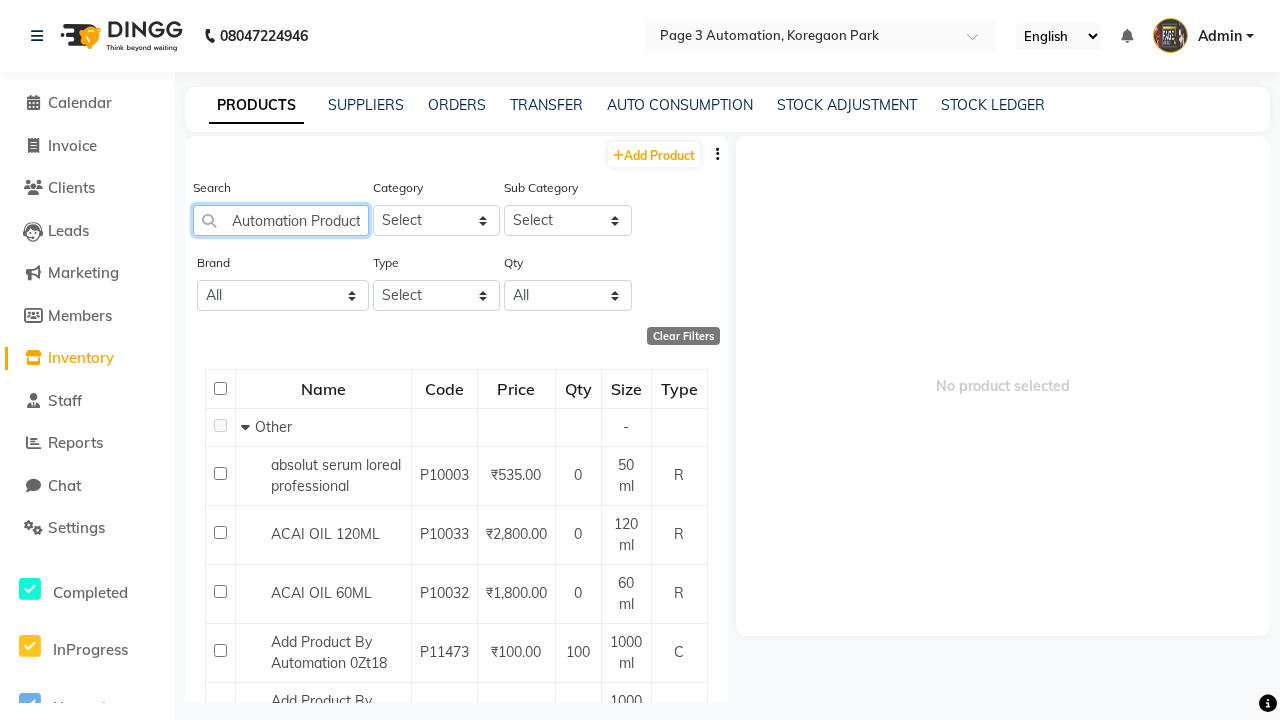 scroll, scrollTop: 0, scrollLeft: 43, axis: horizontal 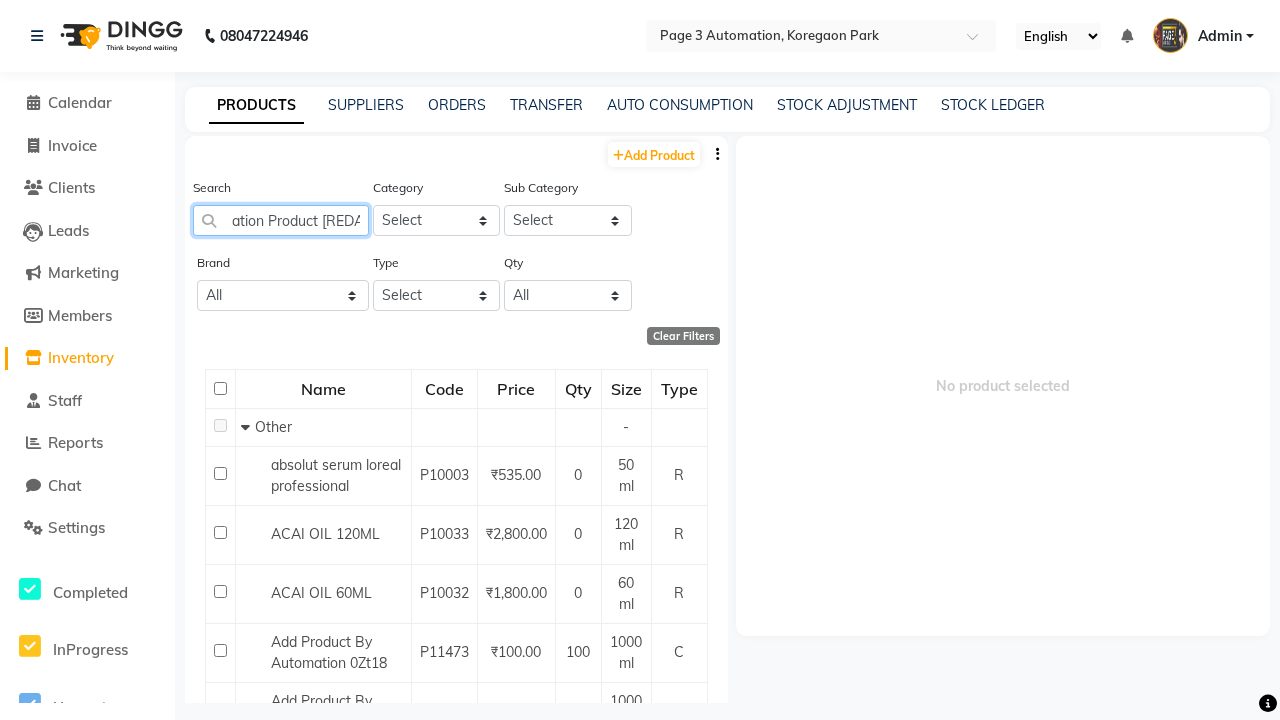 type on "Automation Product dEjYD" 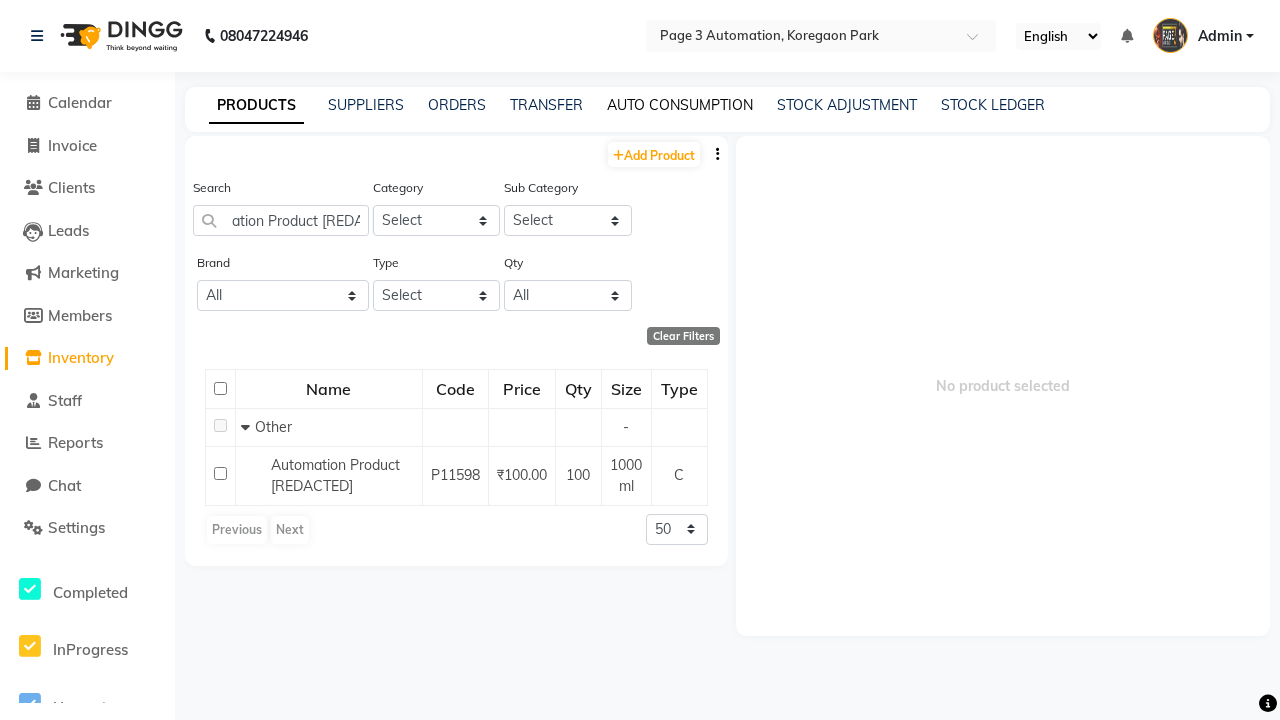 click on "AUTO CONSUMPTION" 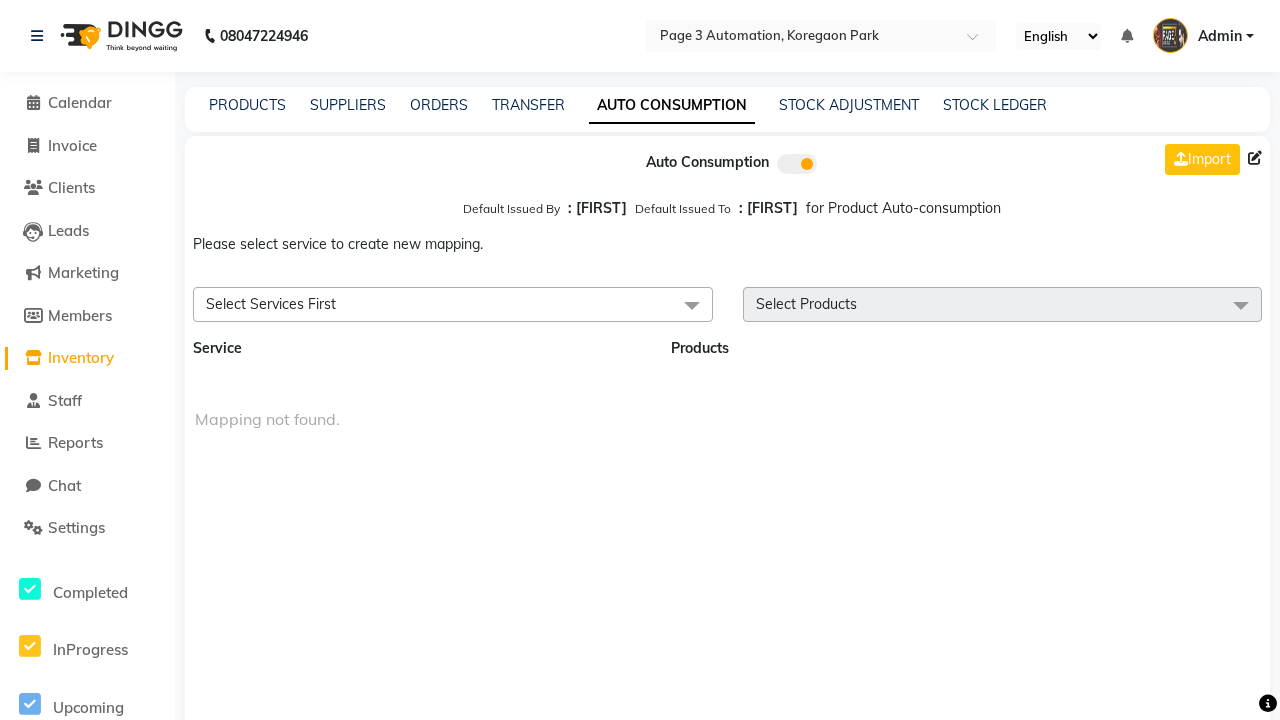 click on "Select Services First" at bounding box center [453, 304] 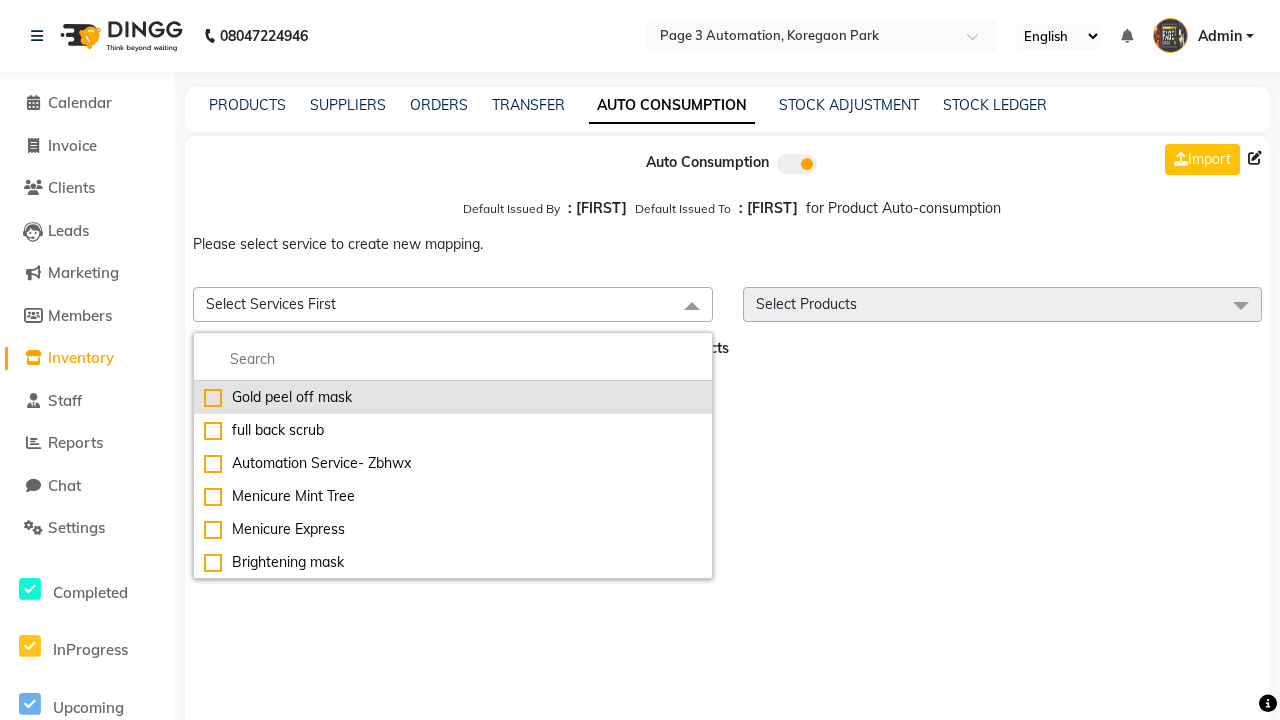 click on "Gold peel off mask" at bounding box center (453, 397) 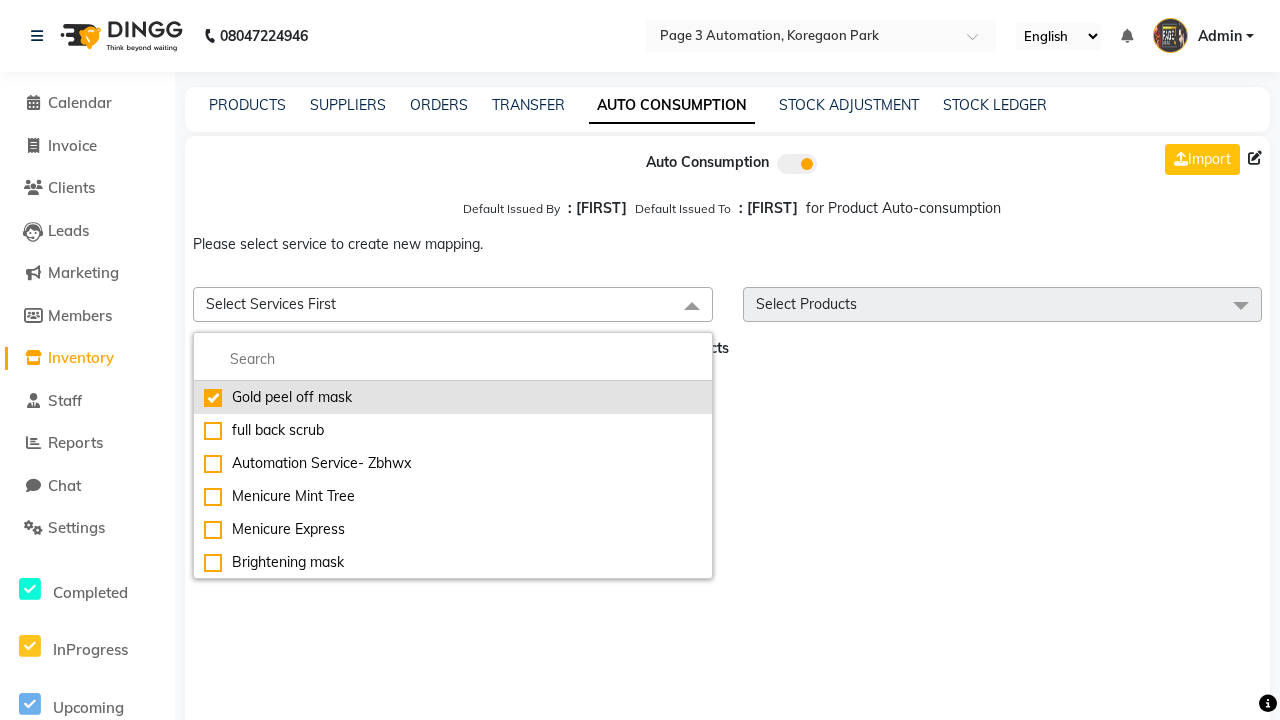 checkbox on "true" 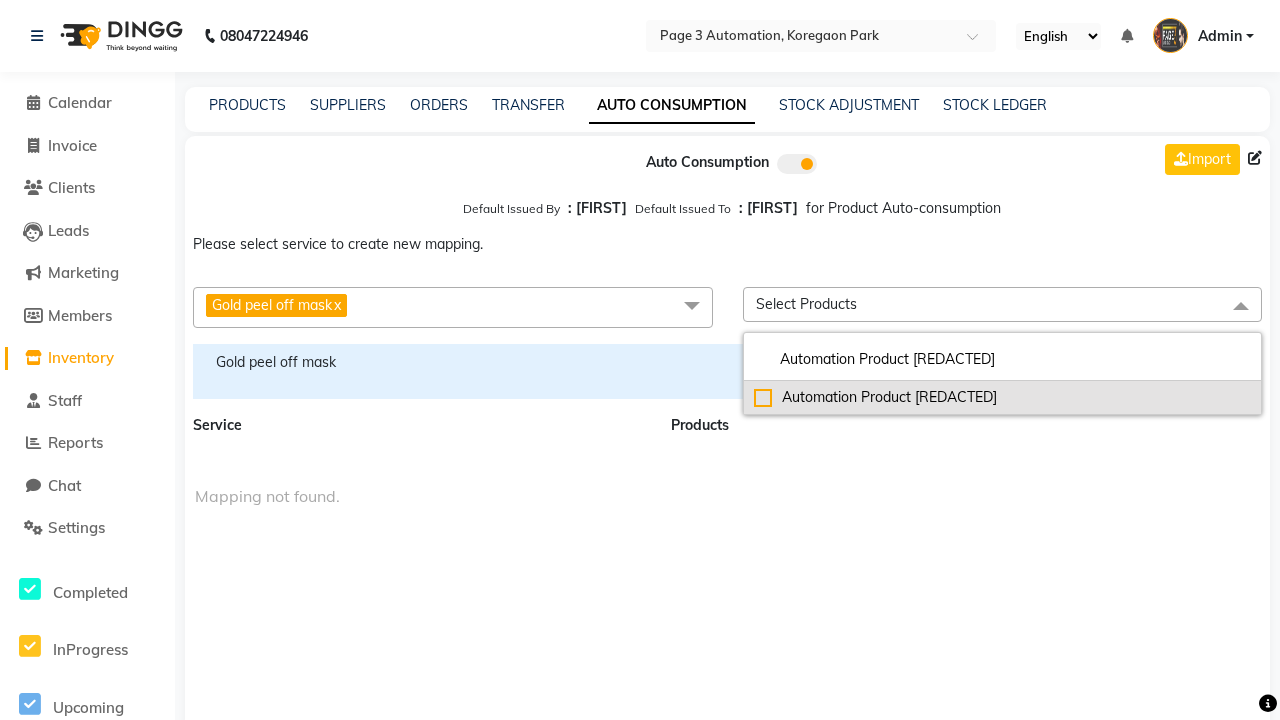 type on "Automation Product dEjYD" 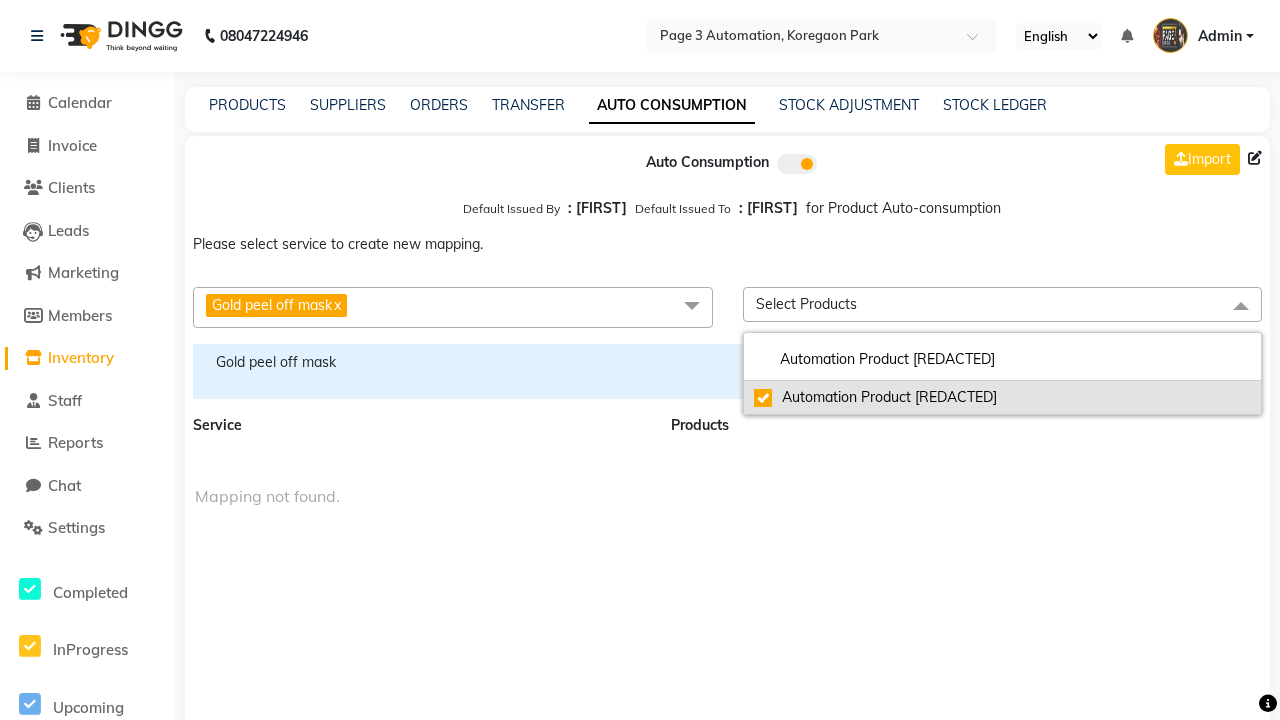 checkbox on "true" 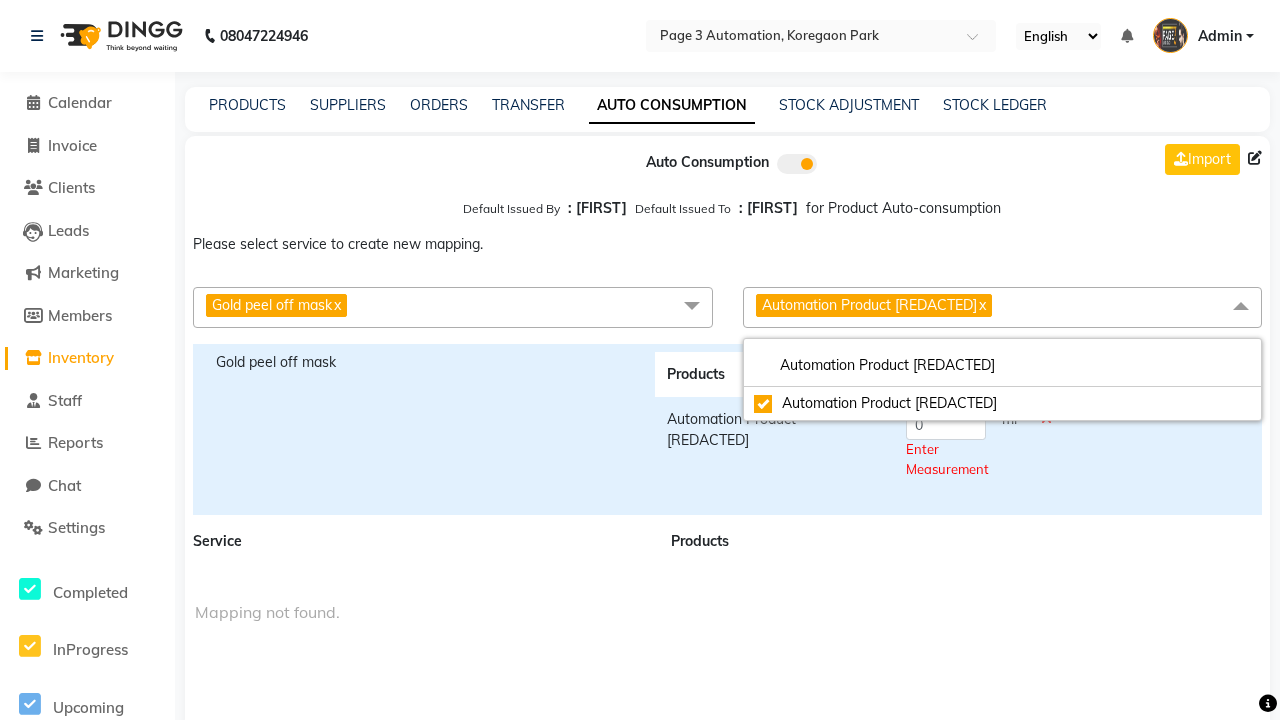 click on "Automation Product dEjYD  x" at bounding box center [1003, 307] 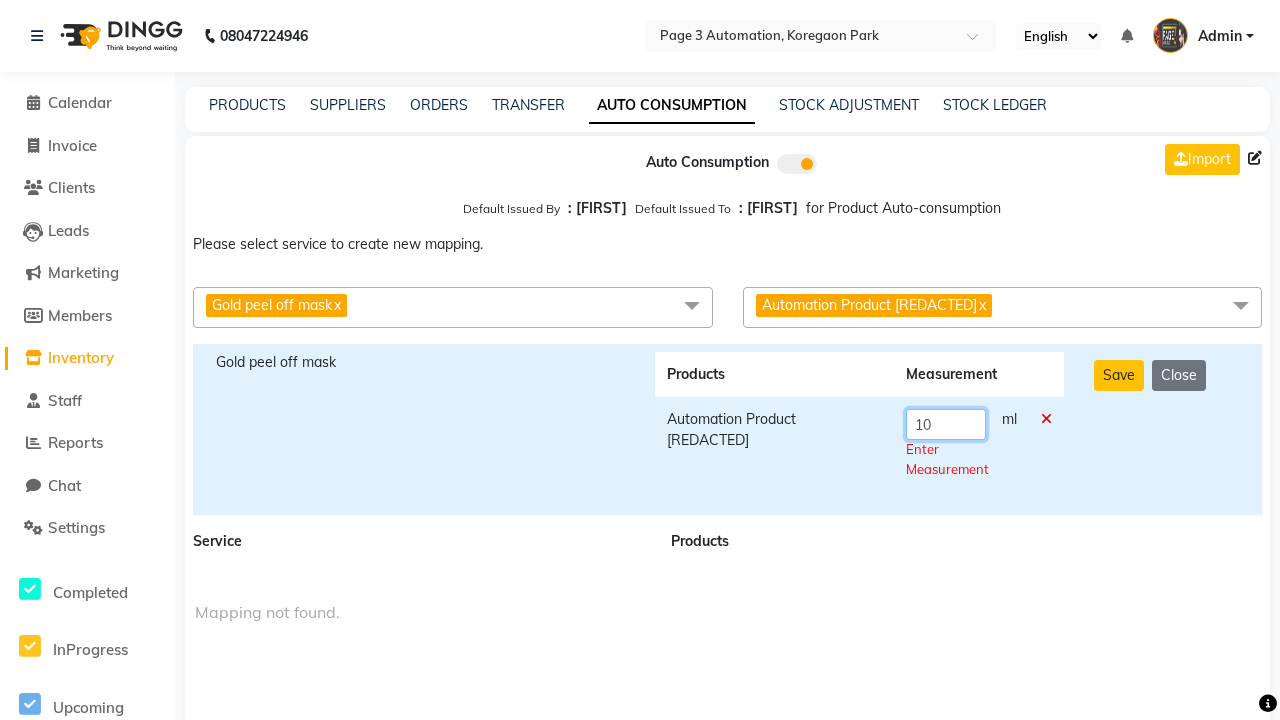 type on "10" 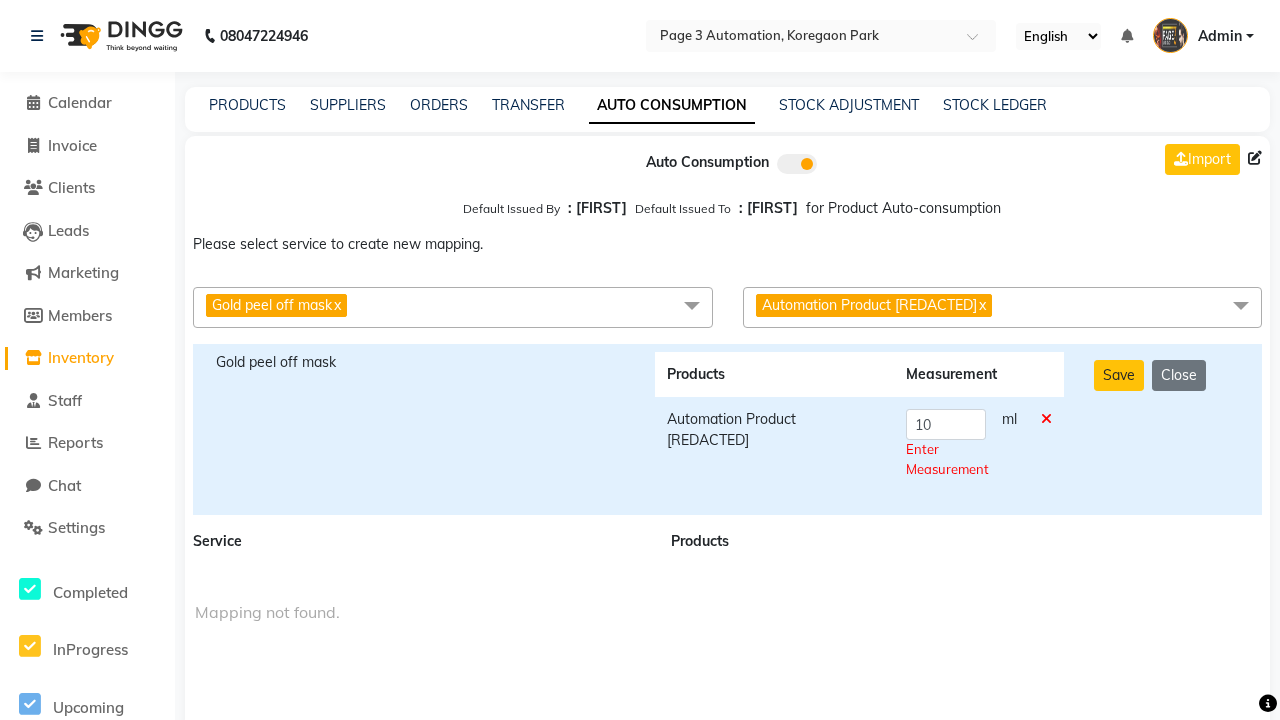 click on "Save  Close" at bounding box center (1167, 429) 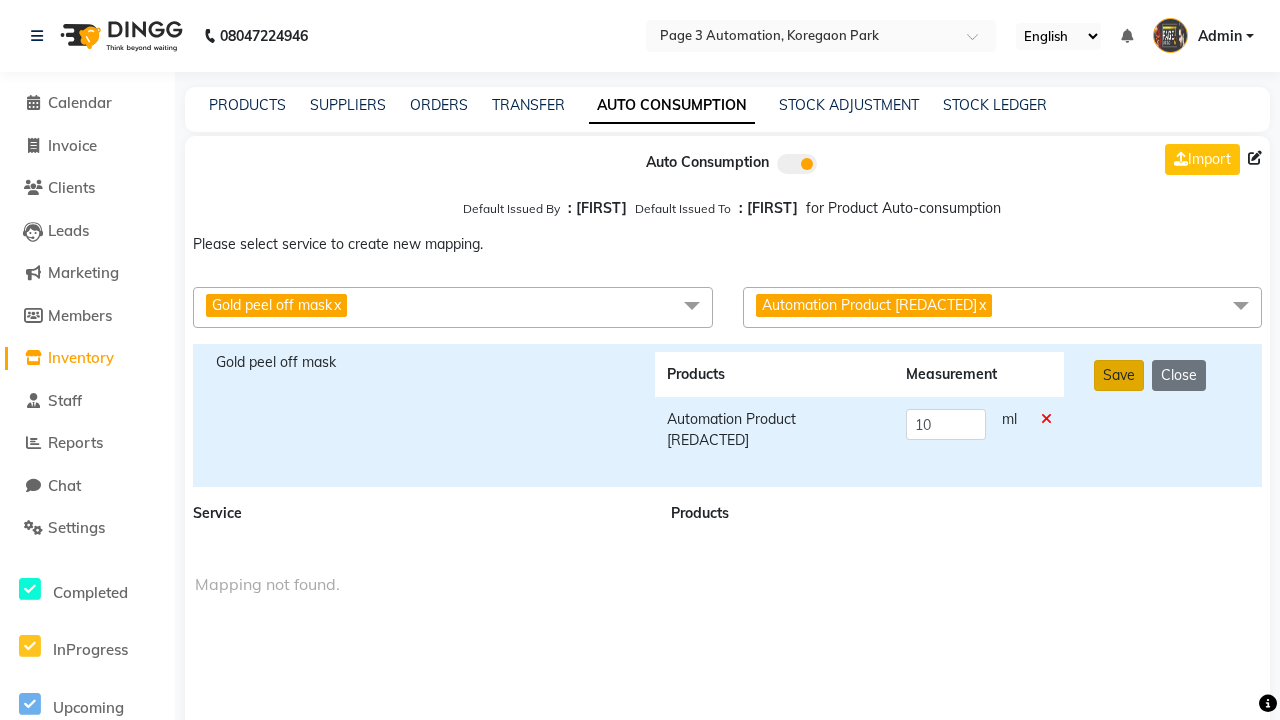 click on "Save" at bounding box center (1119, 375) 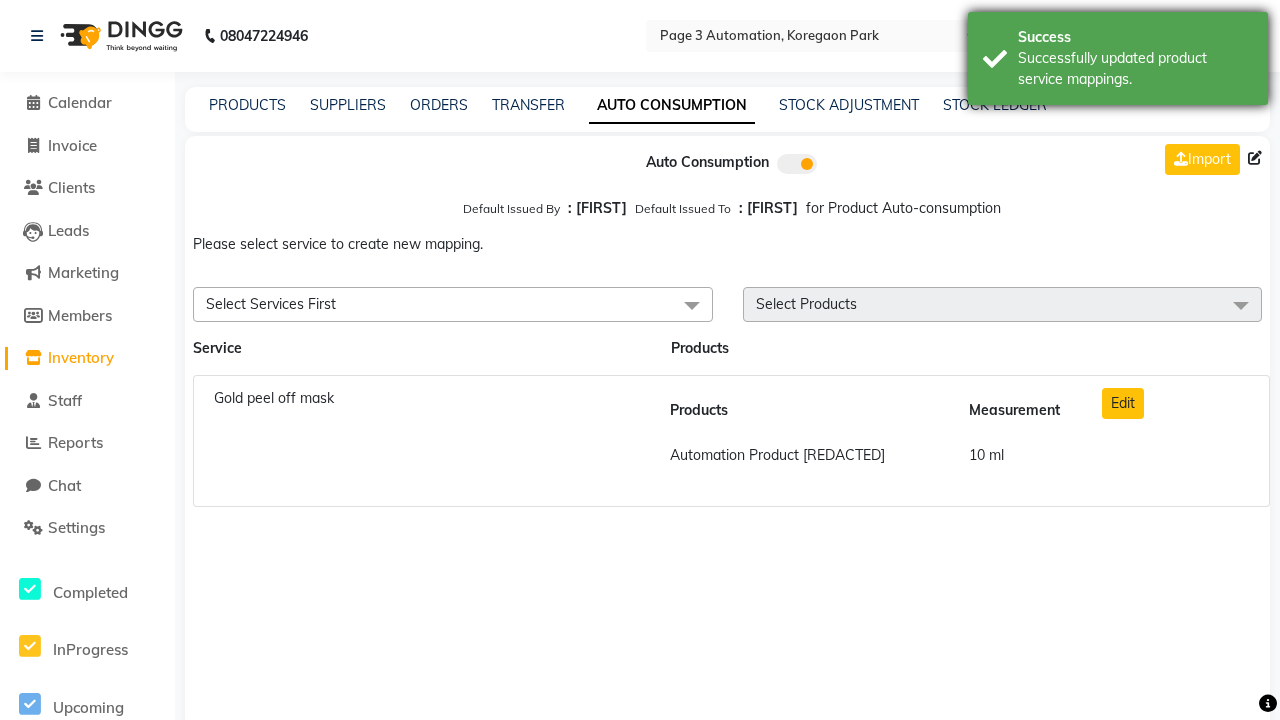 click on "Successfully updated product service mappings." at bounding box center (1135, 69) 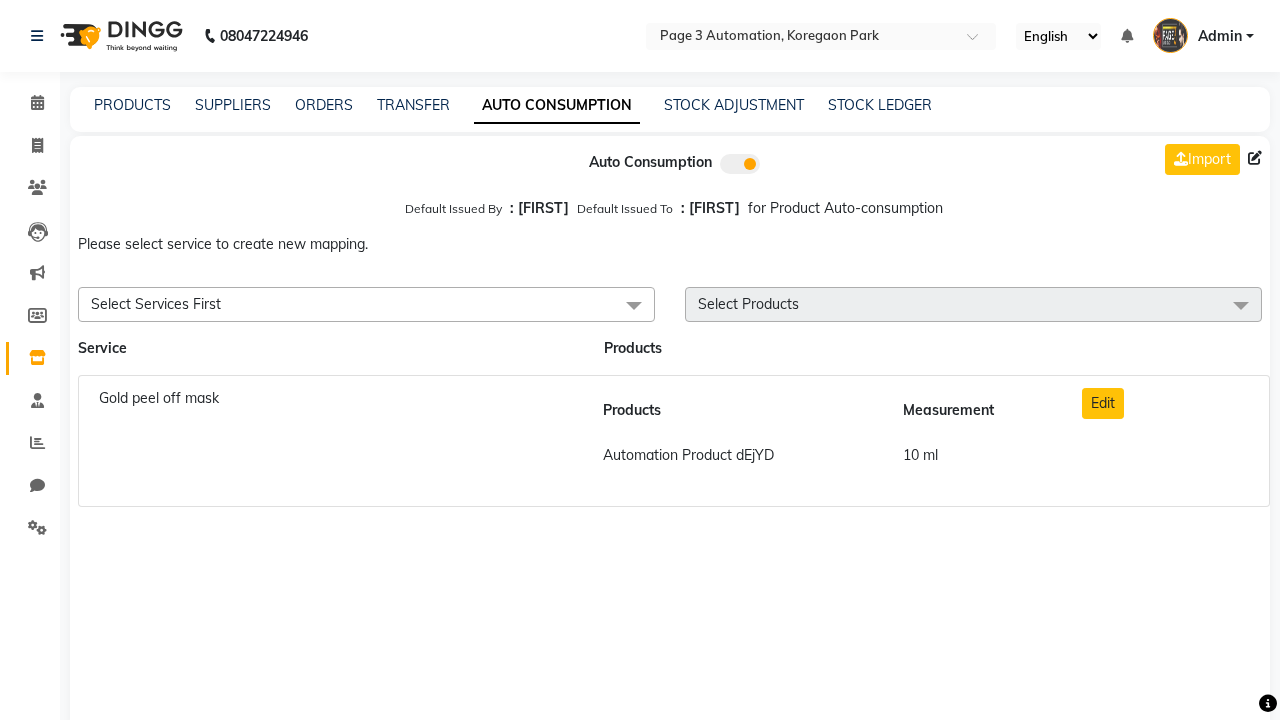 scroll, scrollTop: 0, scrollLeft: 0, axis: both 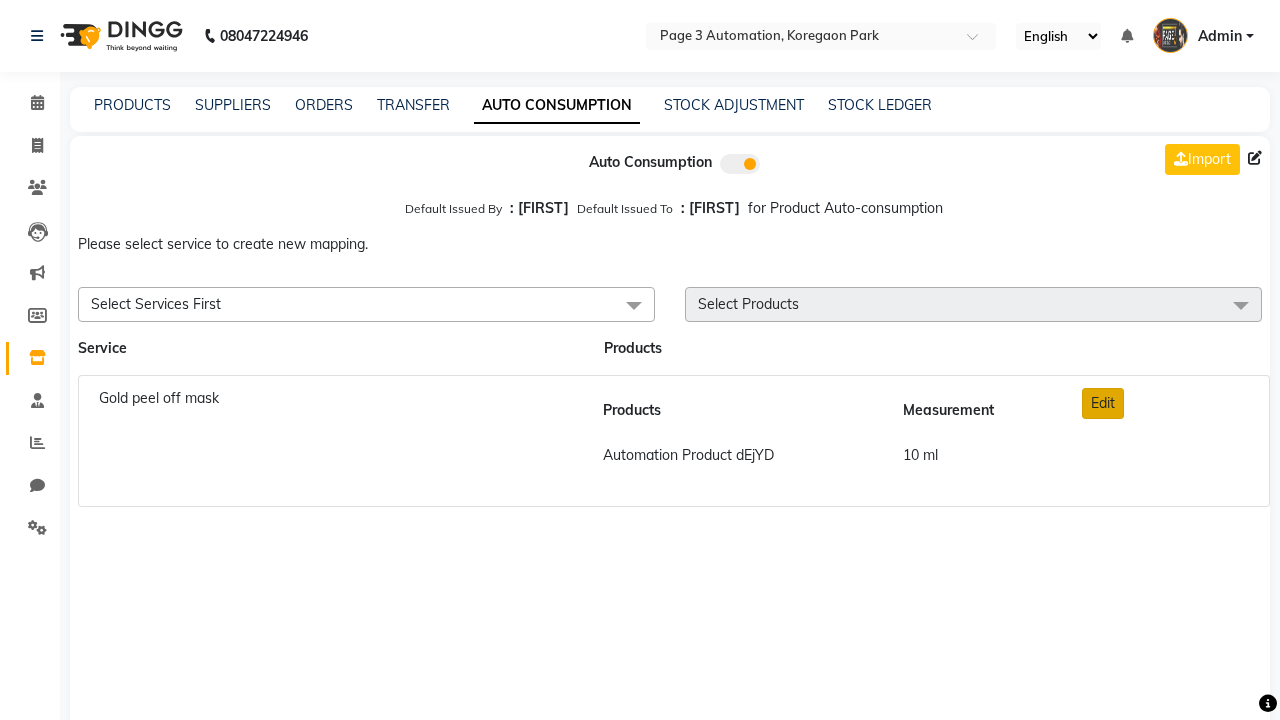 click on "Edit" at bounding box center [1103, 403] 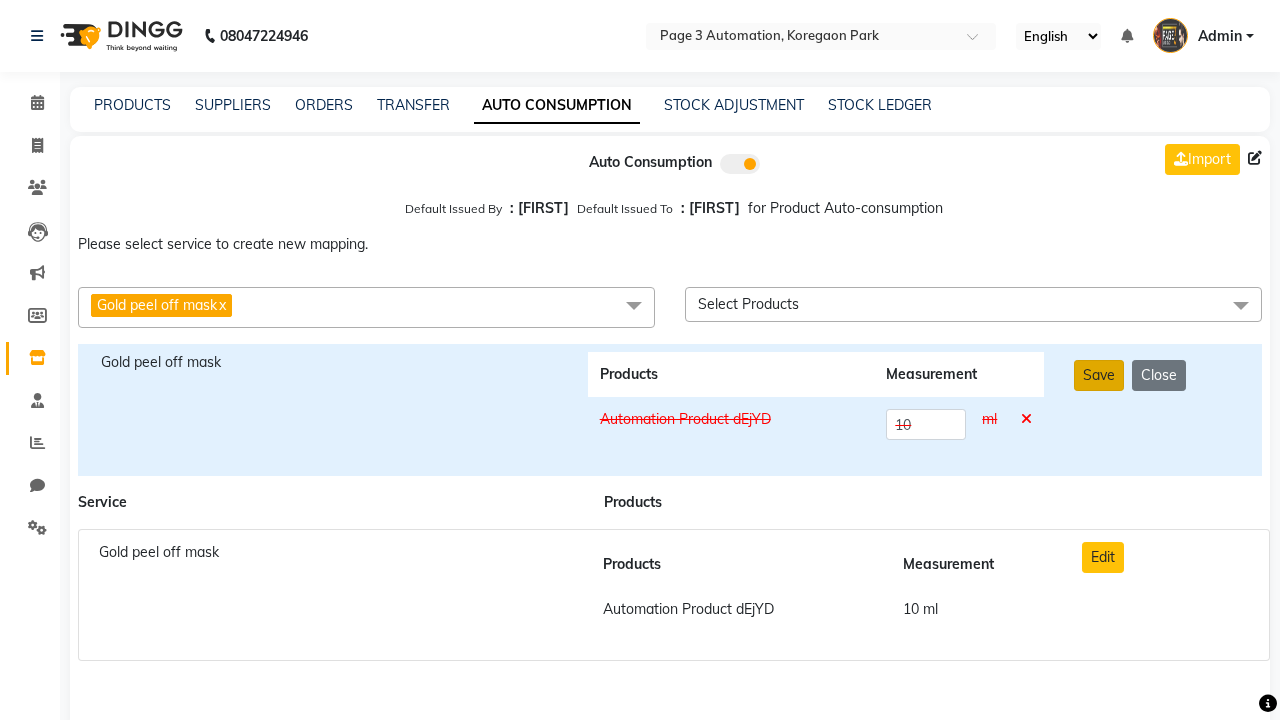 click on "Save" at bounding box center (1099, 375) 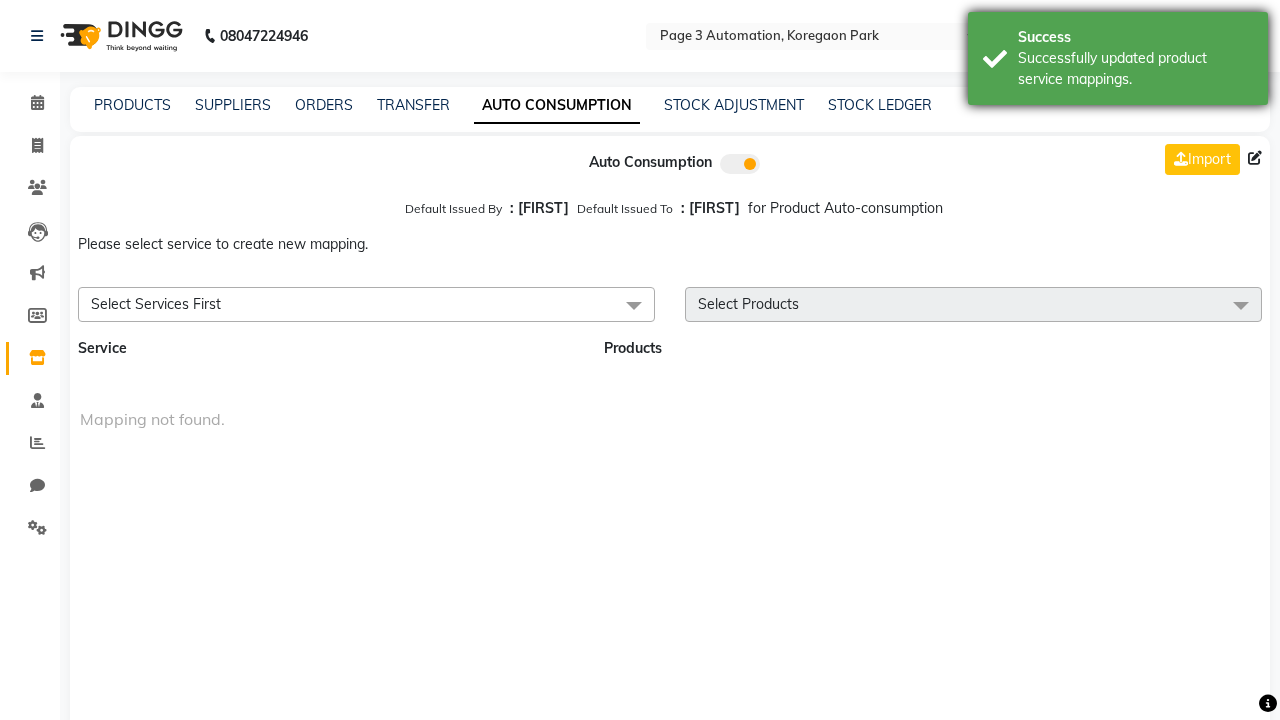 click on "Successfully updated product service mappings." at bounding box center [1135, 69] 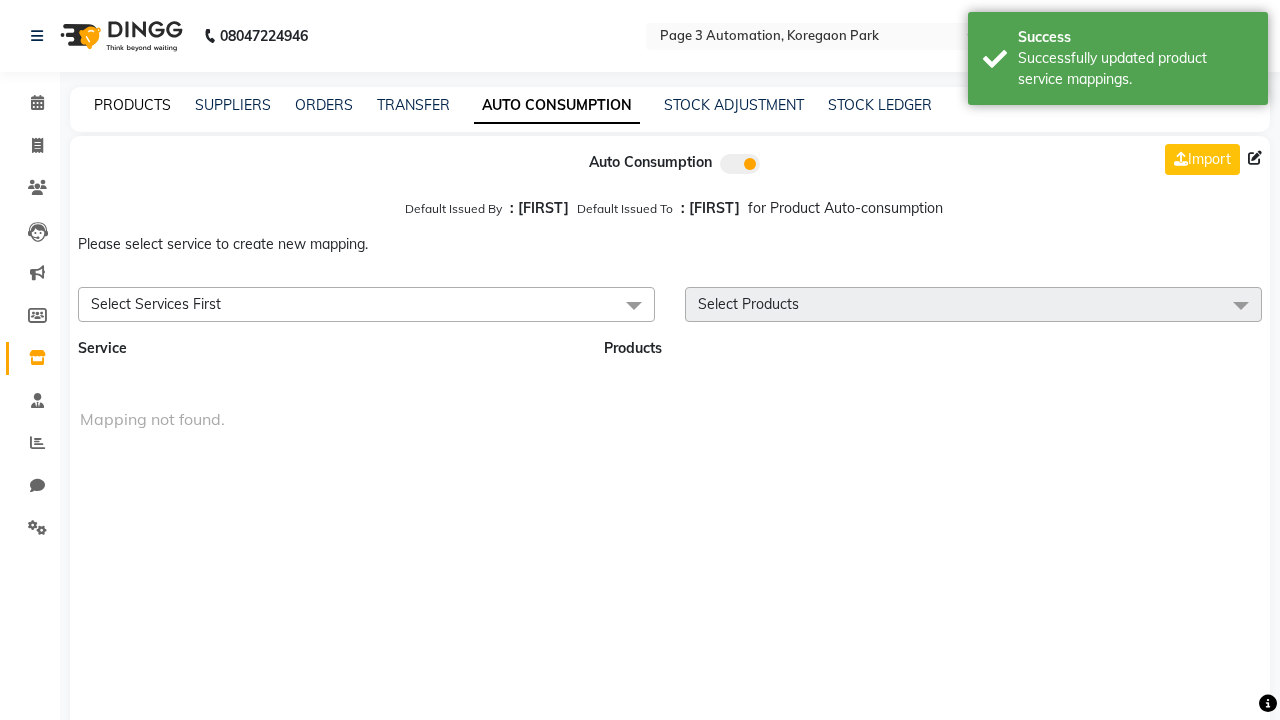 click on "PRODUCTS" 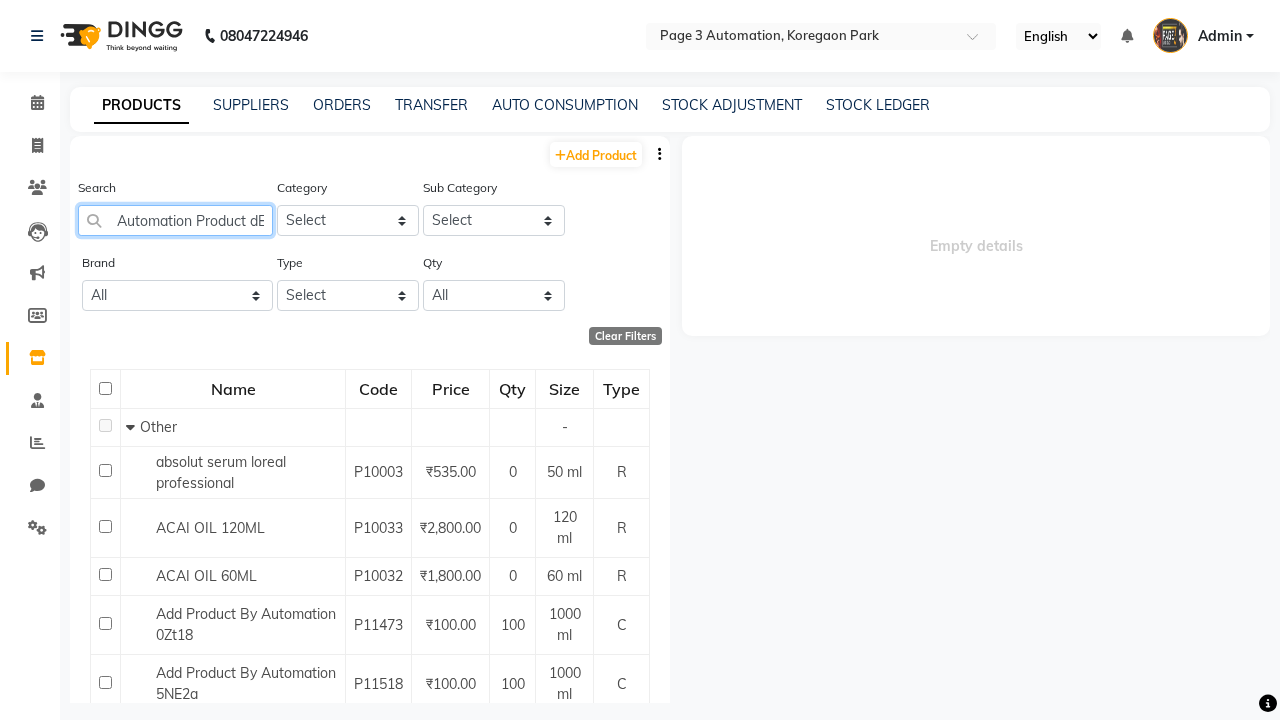 scroll, scrollTop: 0, scrollLeft: 24, axis: horizontal 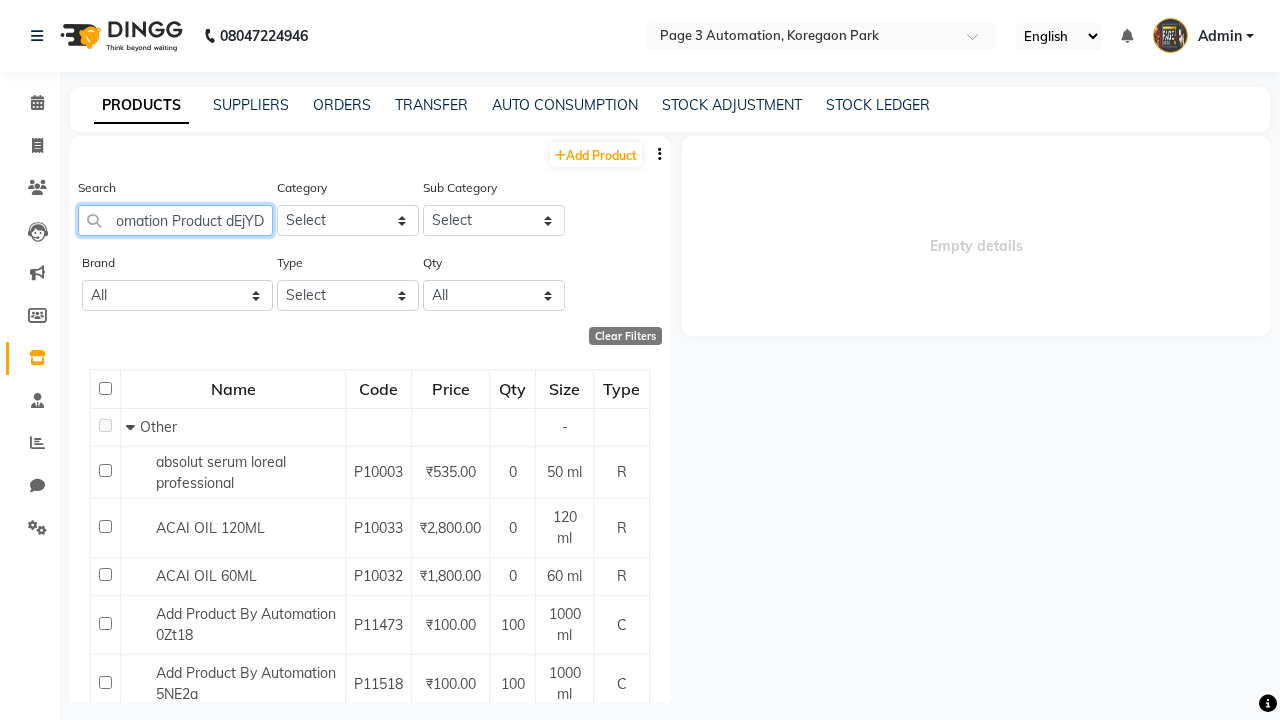 type on "Automation Product dEjYD" 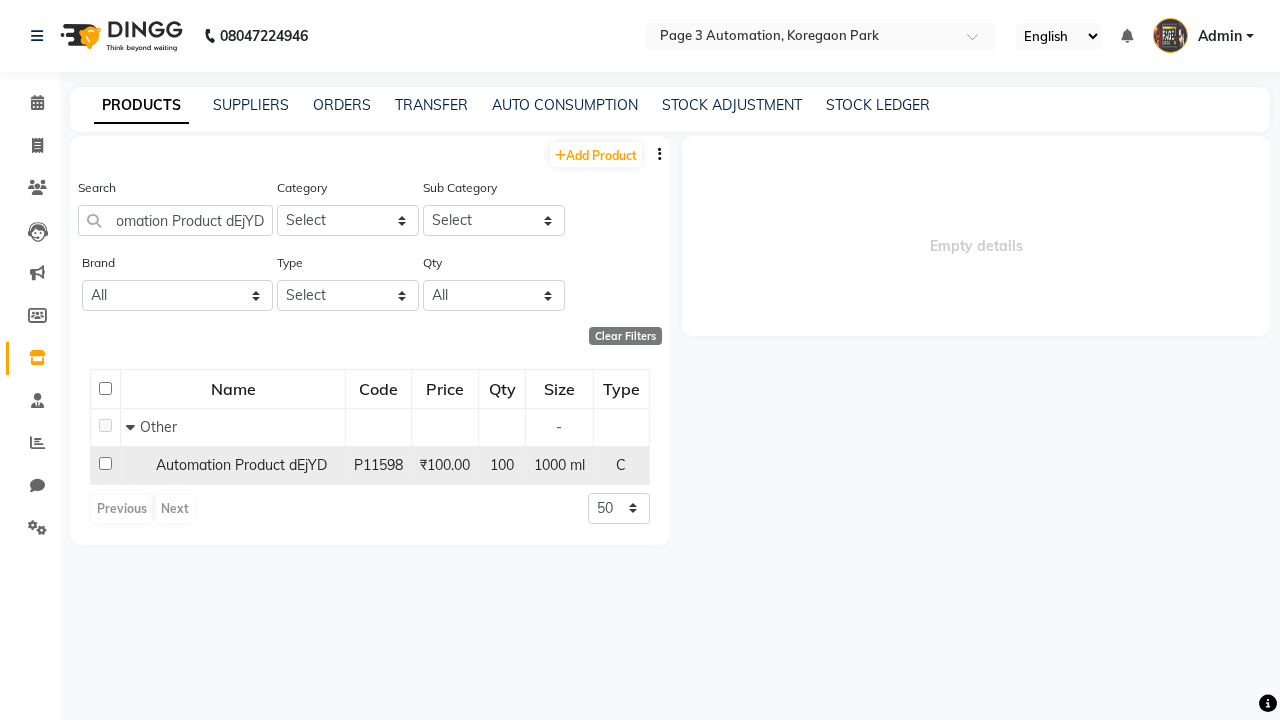 click 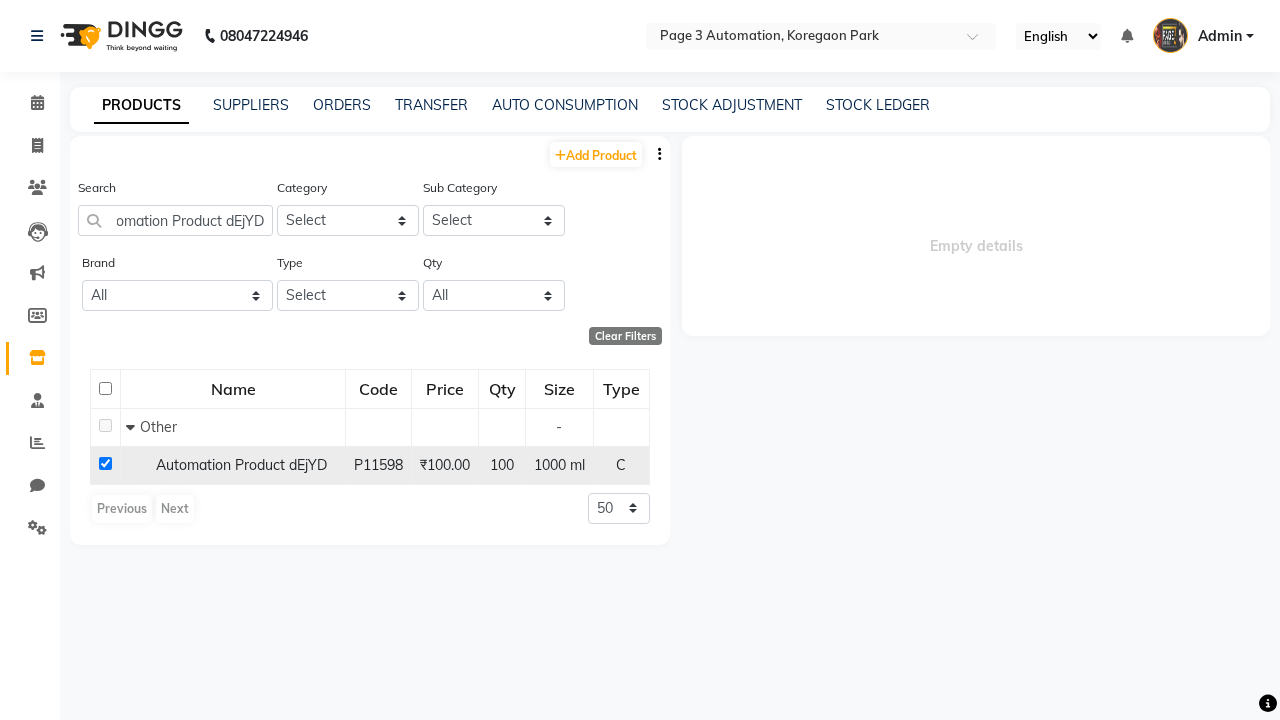 checkbox on "true" 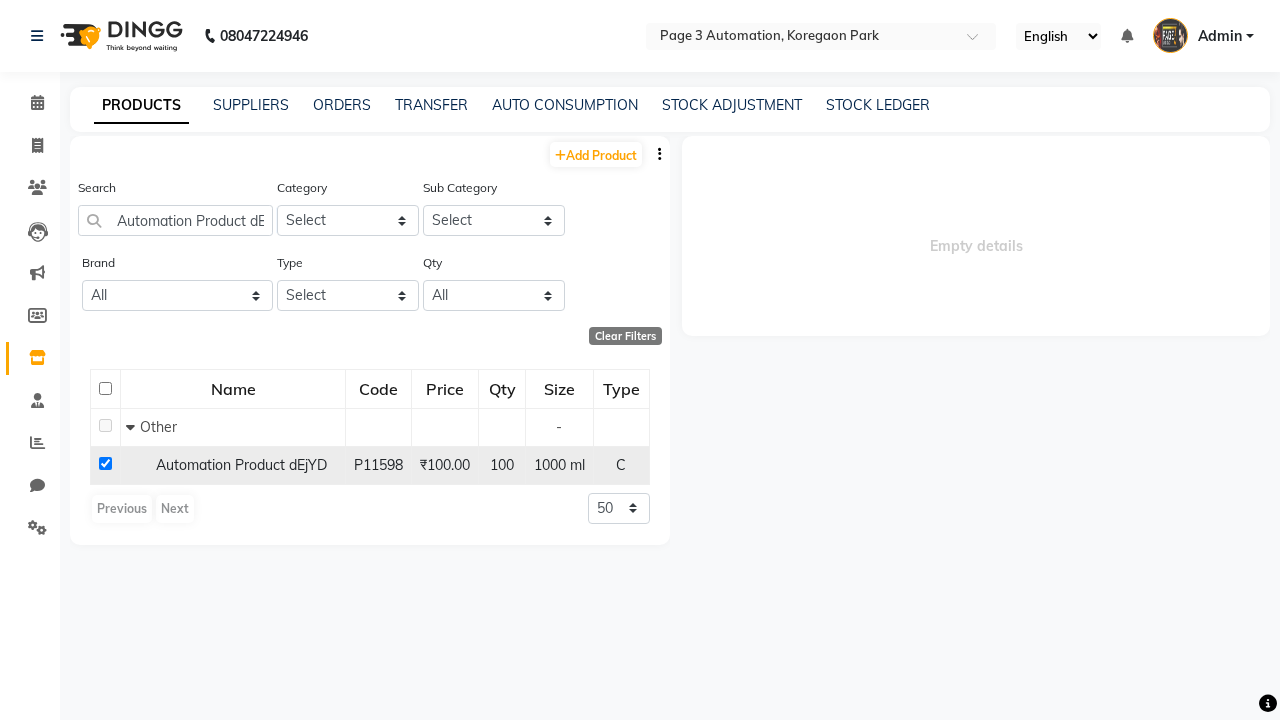 select 